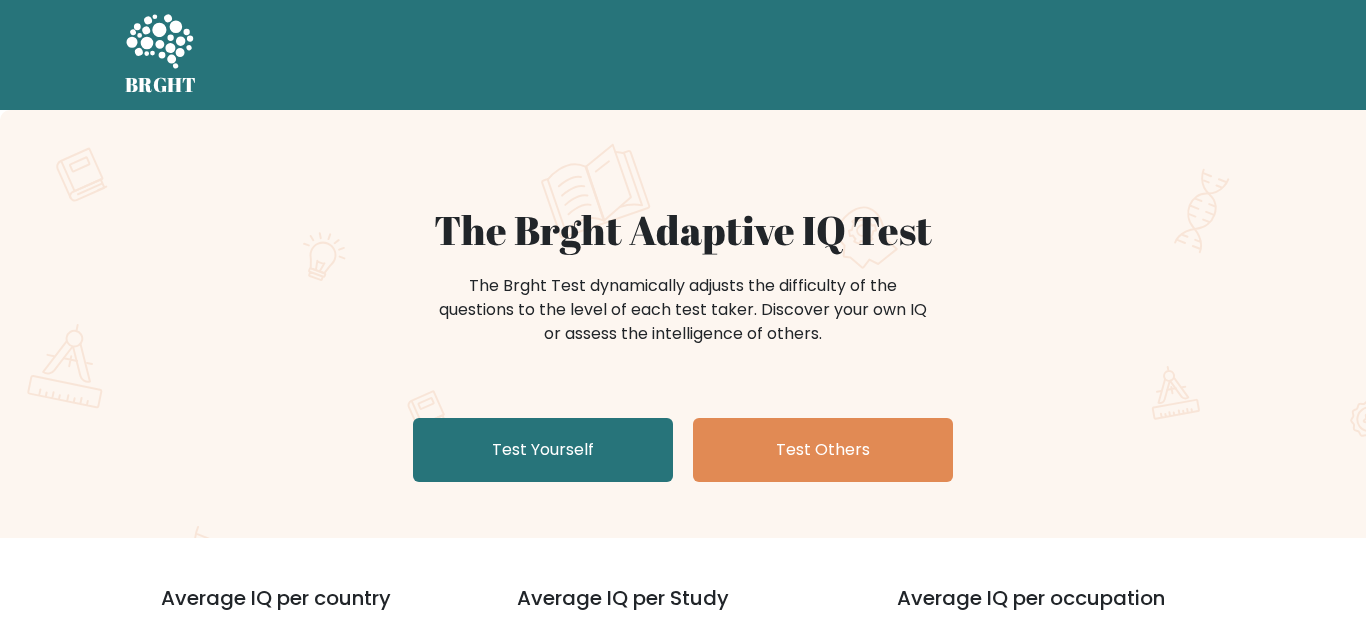 scroll, scrollTop: 0, scrollLeft: 0, axis: both 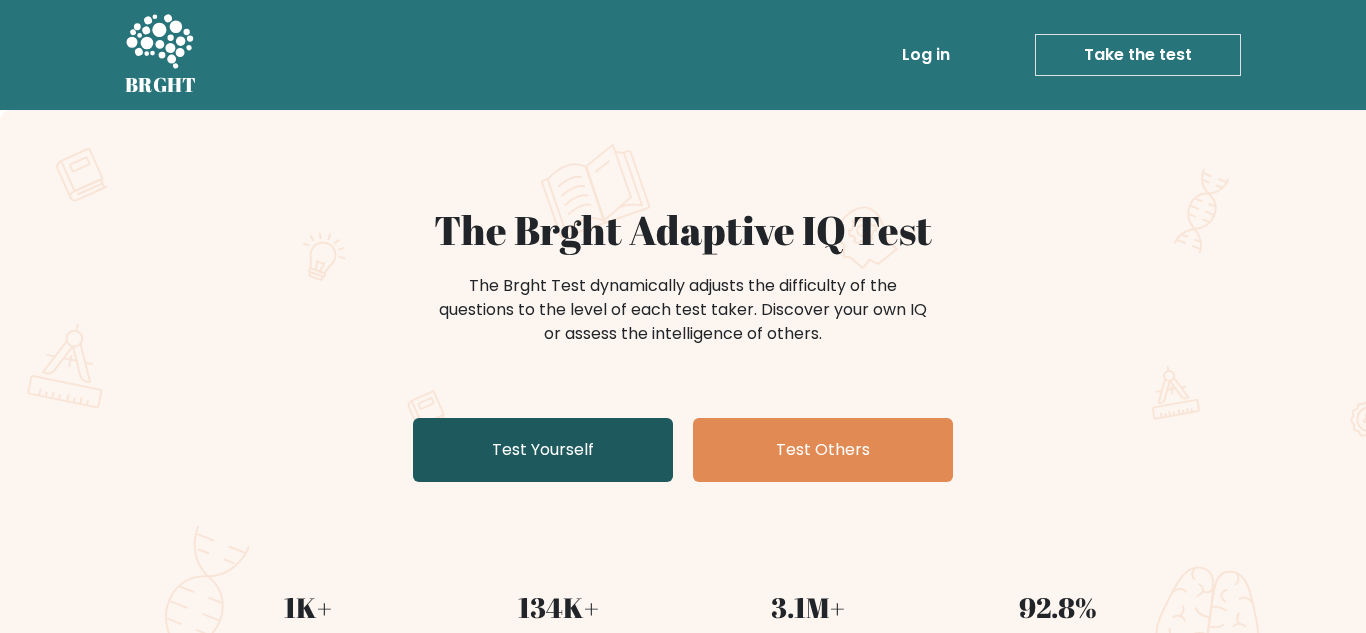click on "Test Yourself" at bounding box center (543, 450) 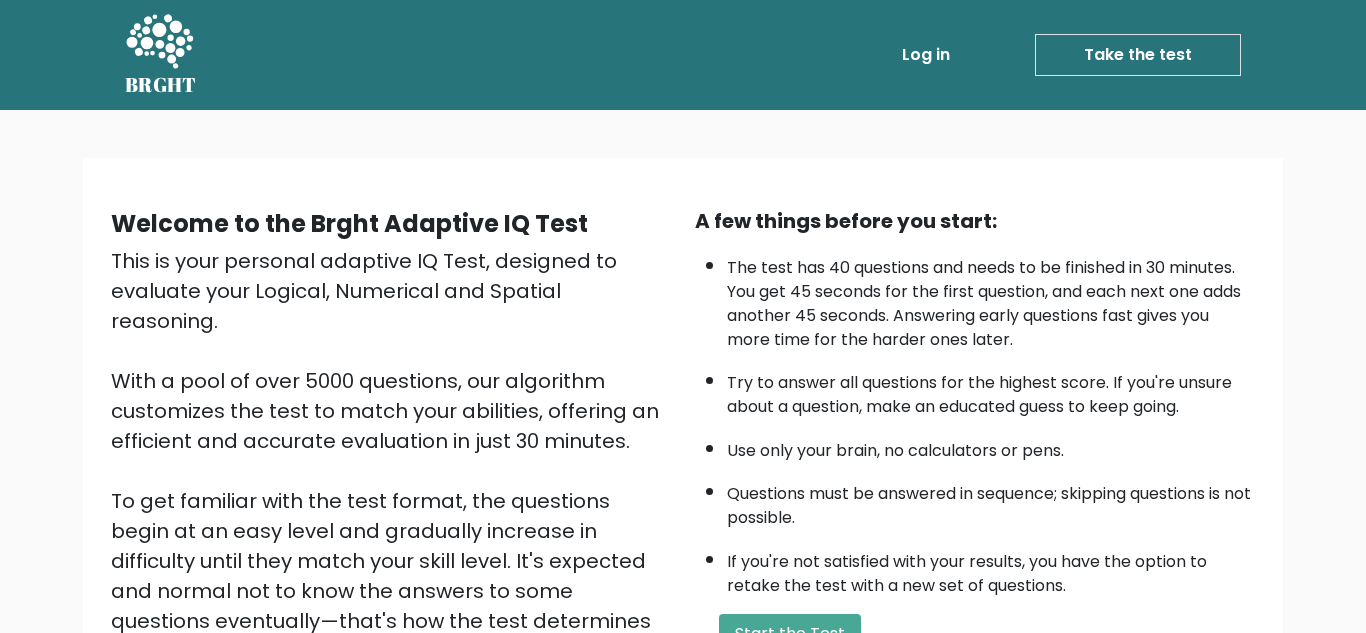 scroll, scrollTop: 0, scrollLeft: 0, axis: both 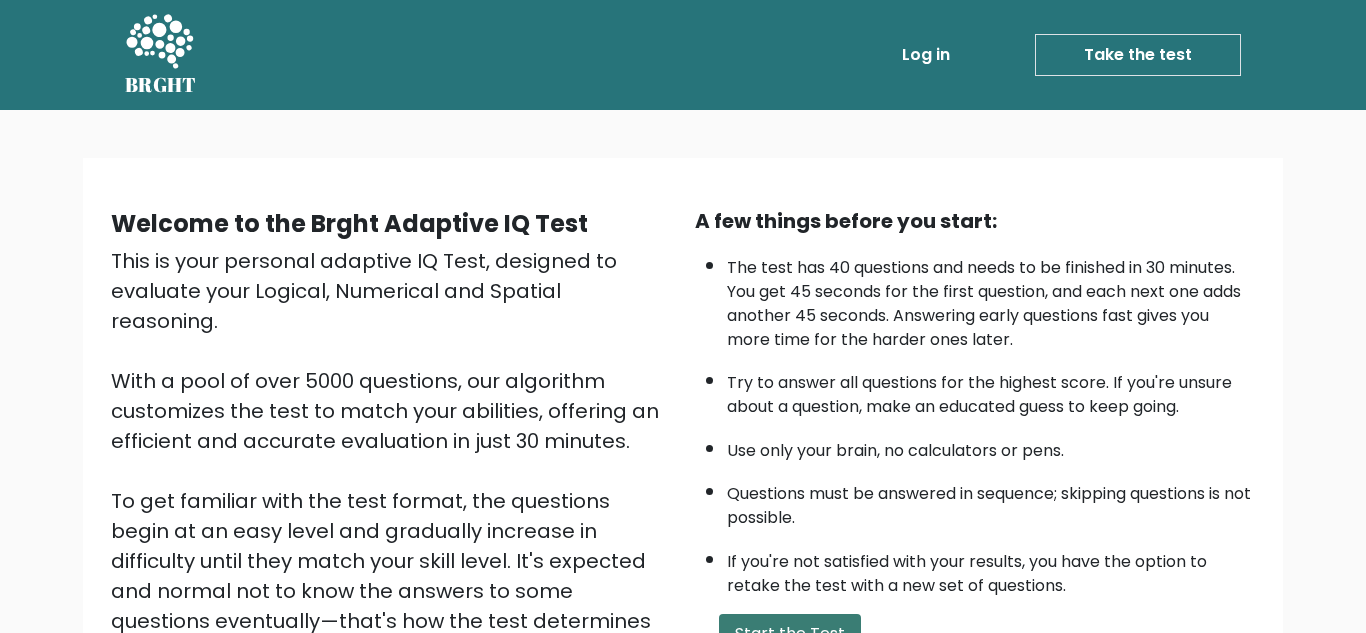 click on "Start the Test" at bounding box center (790, 634) 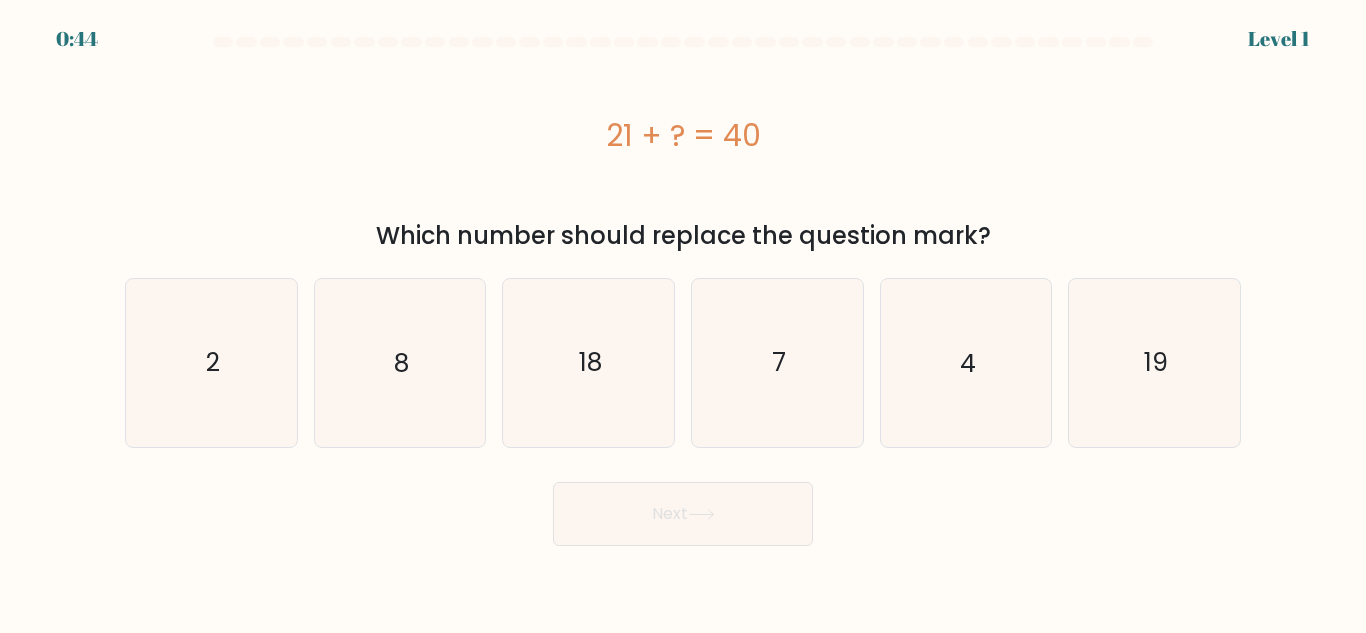 scroll, scrollTop: 0, scrollLeft: 0, axis: both 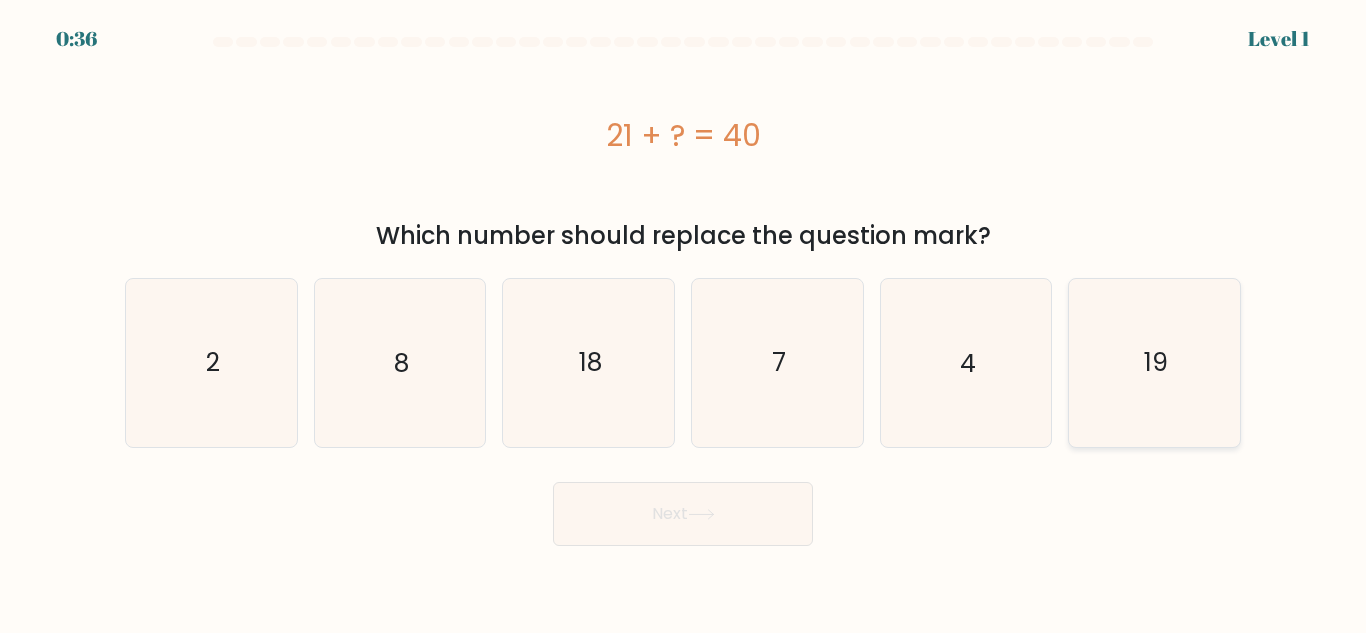 click on "19" 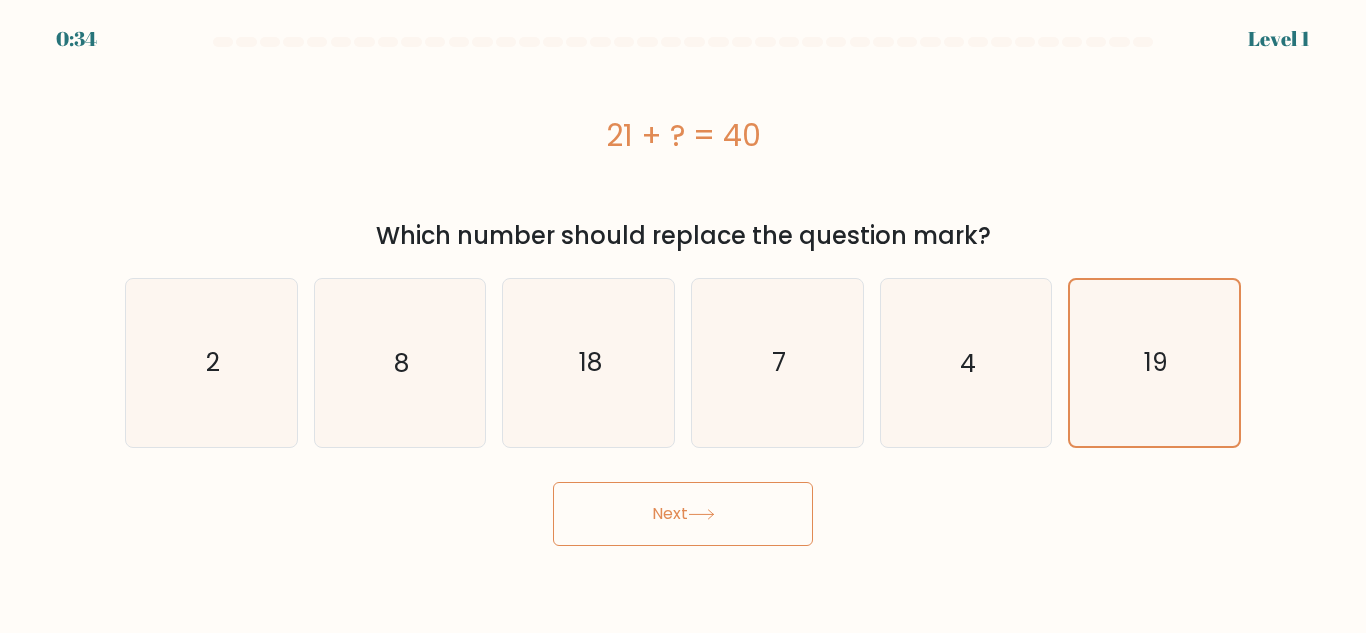 click on "a. 2" at bounding box center (683, 291) 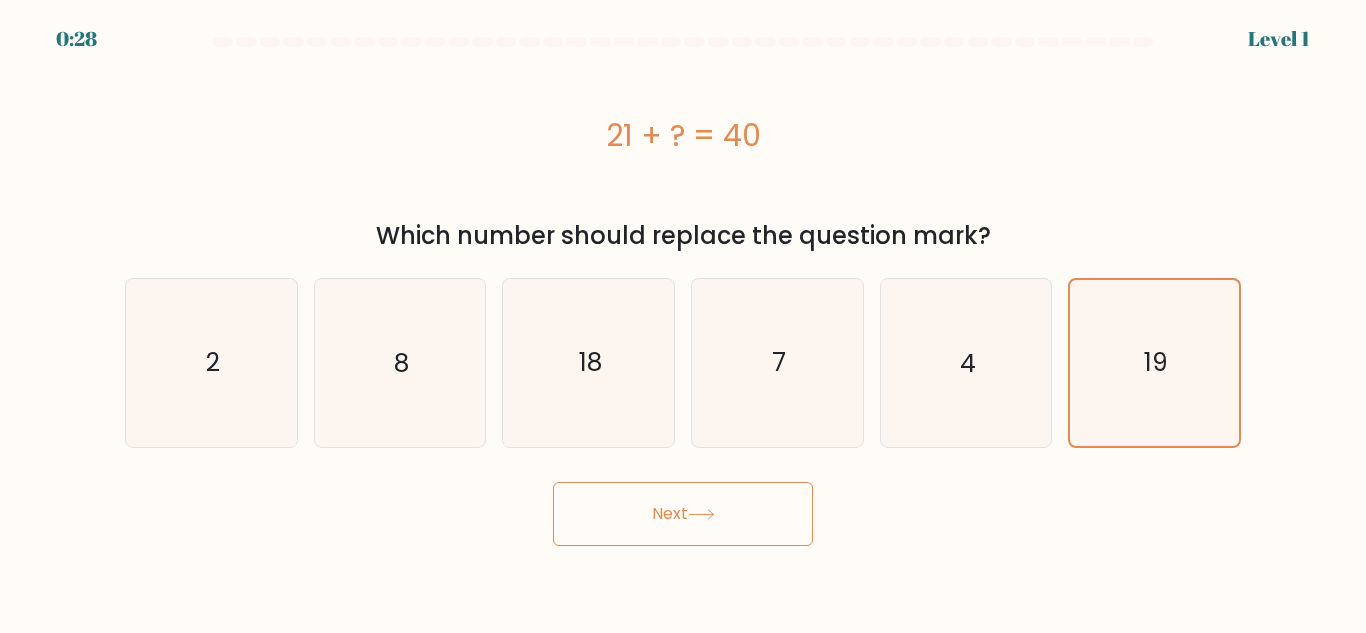 click on "Next" at bounding box center [683, 514] 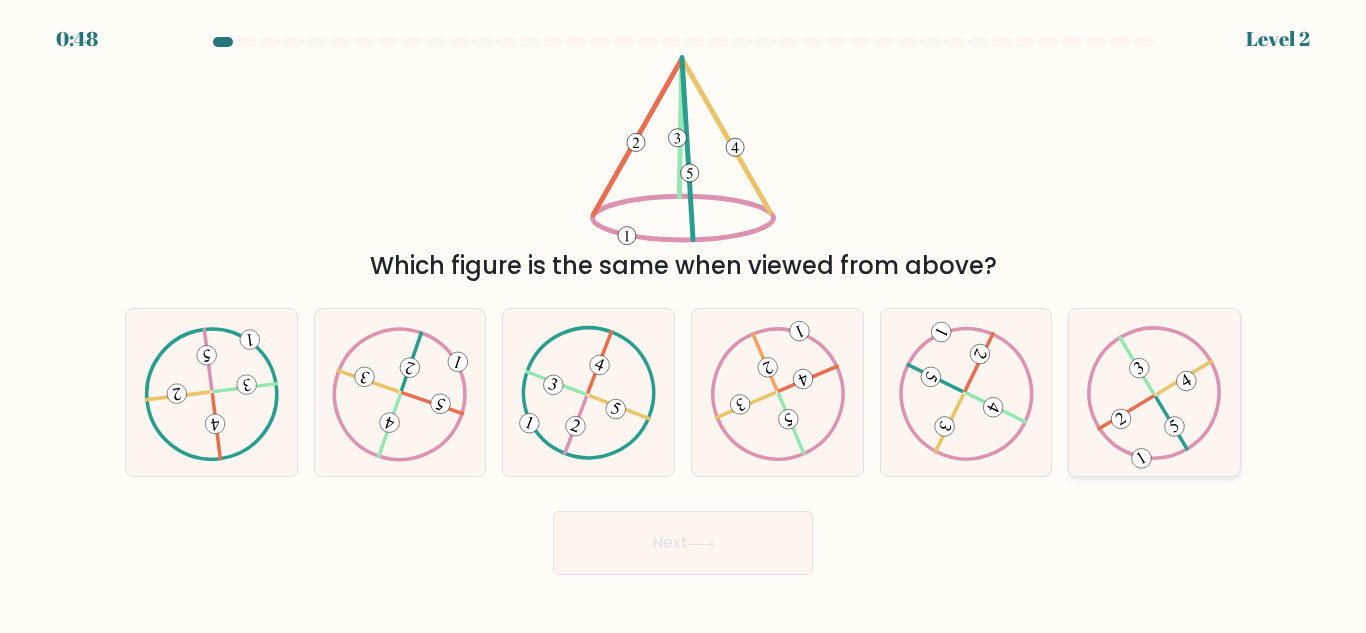 click 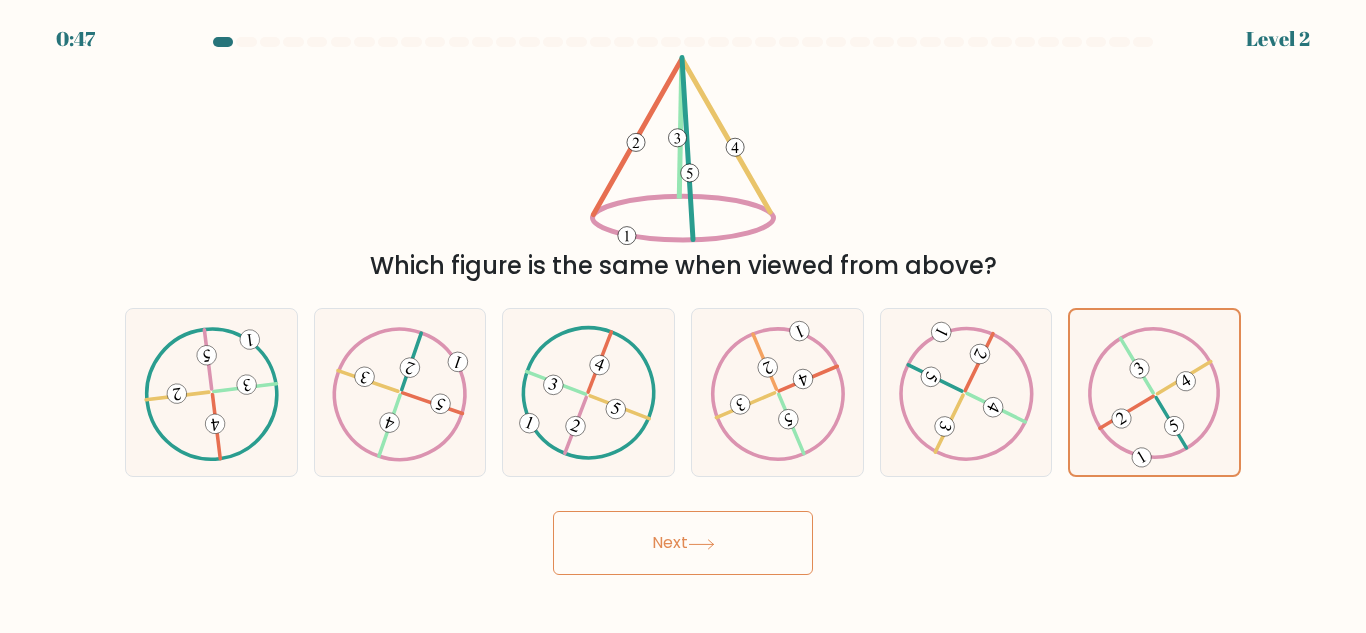 click on "Next" at bounding box center [683, 543] 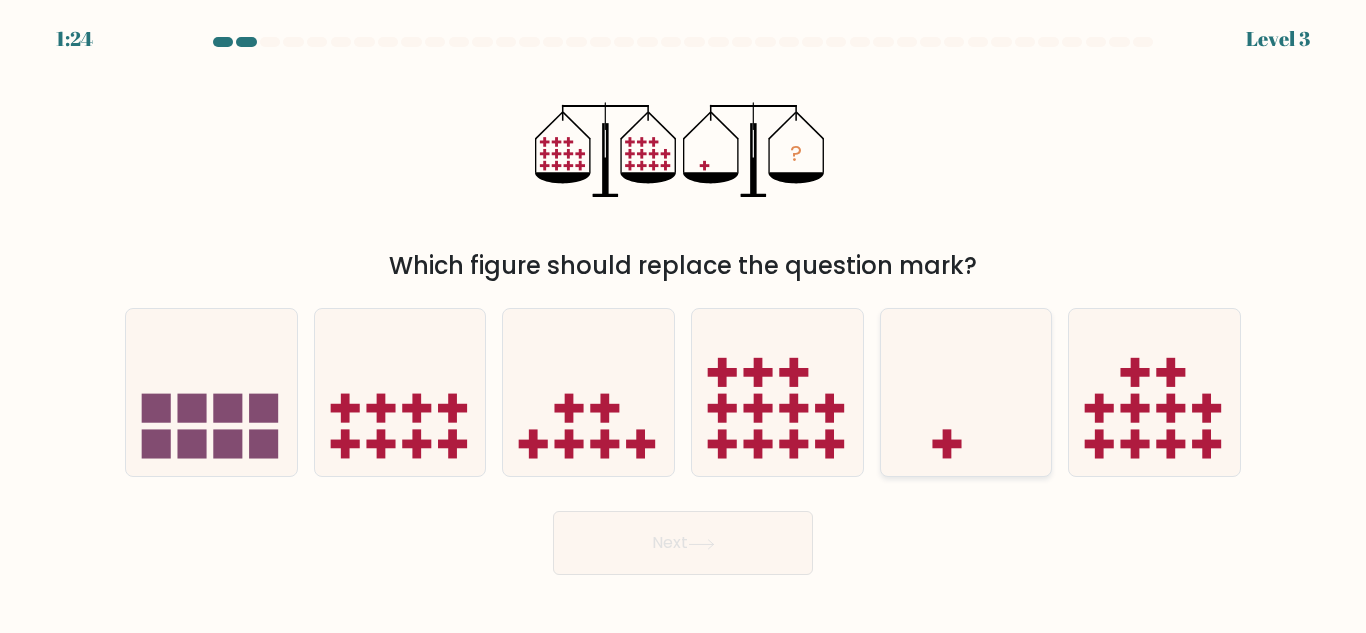 click 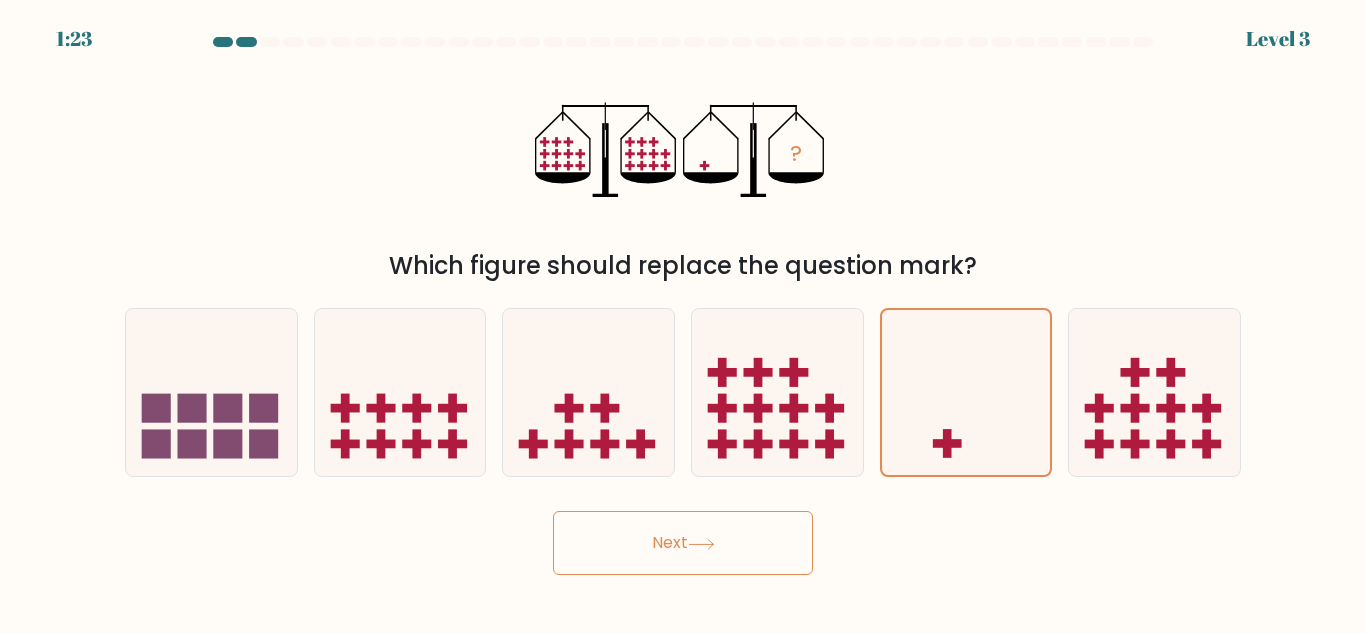 click on "Next" at bounding box center (683, 543) 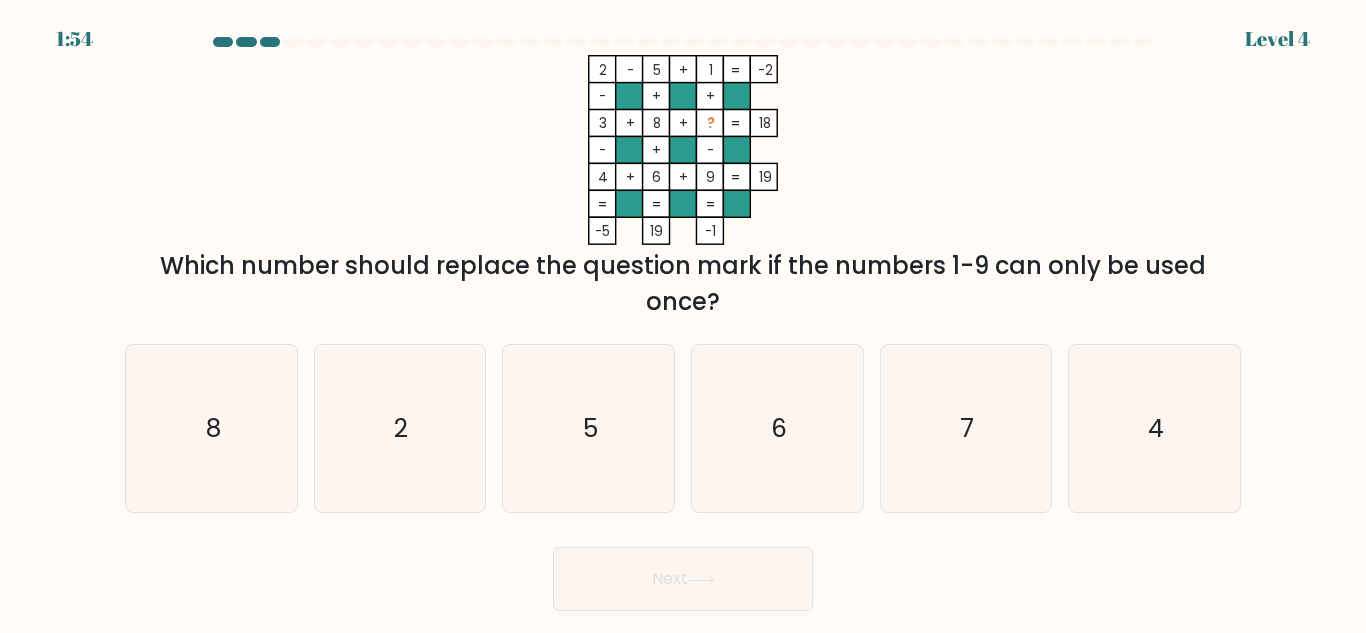 click on "Next" at bounding box center [683, 574] 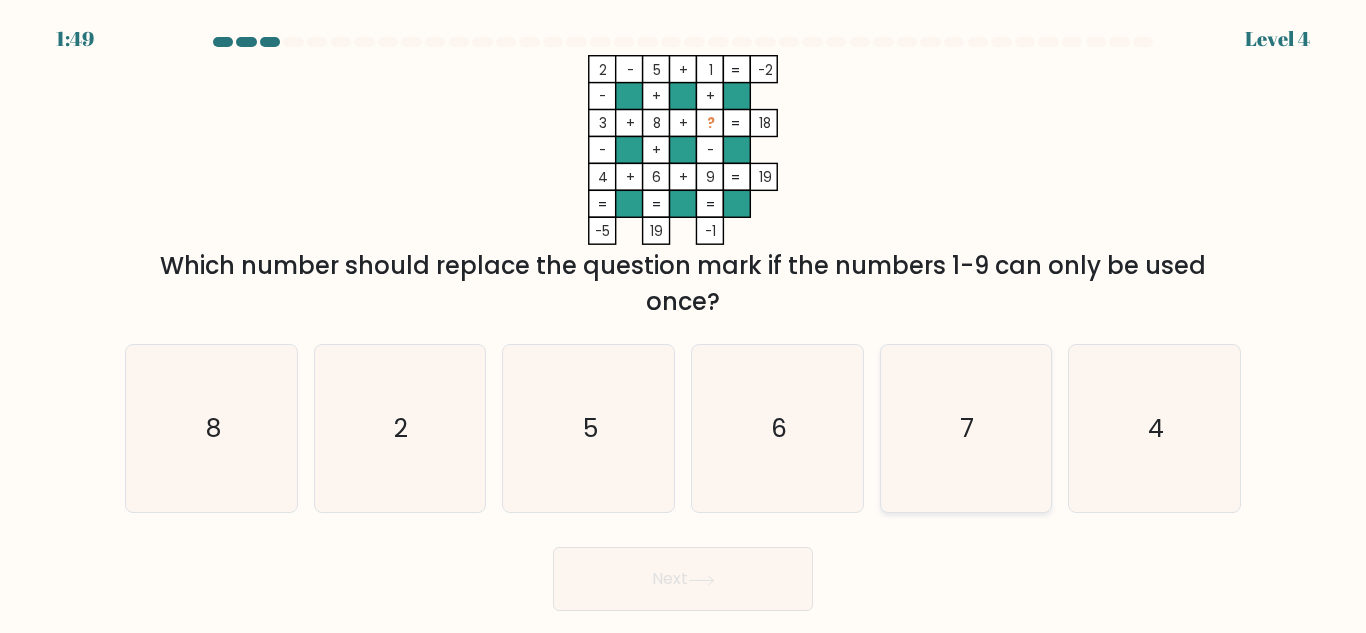click on "7" 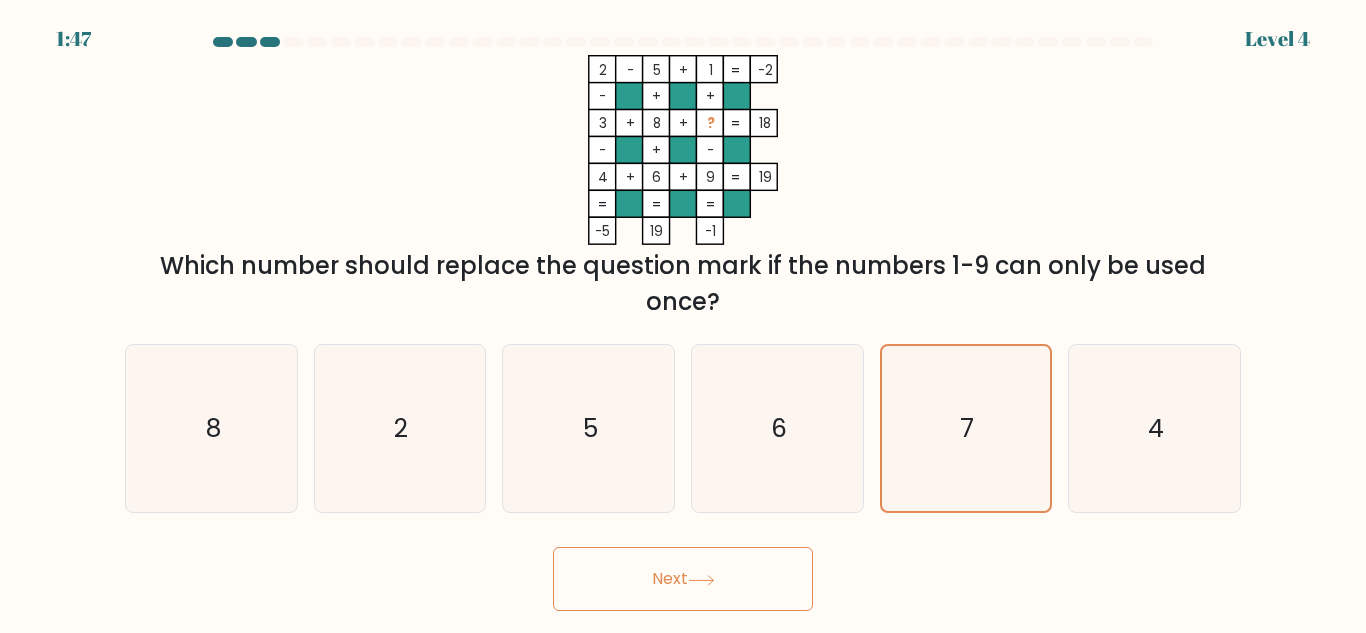 click on "Next" at bounding box center [683, 579] 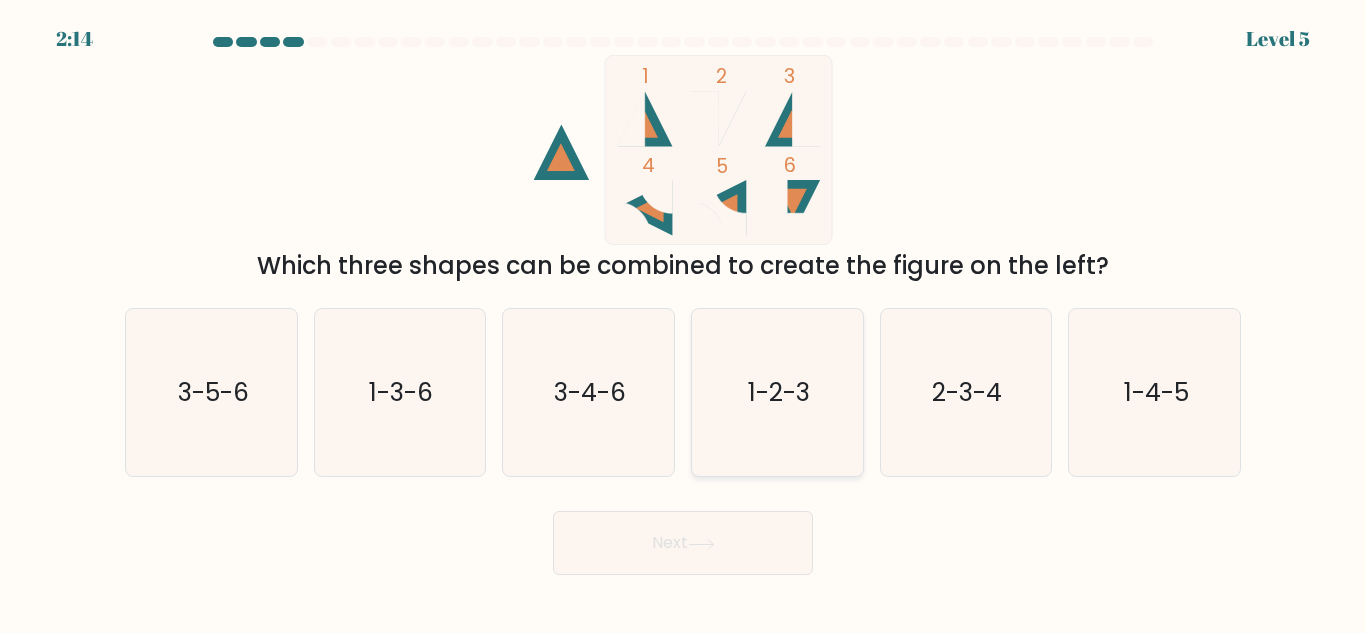 click on "1-2-3" 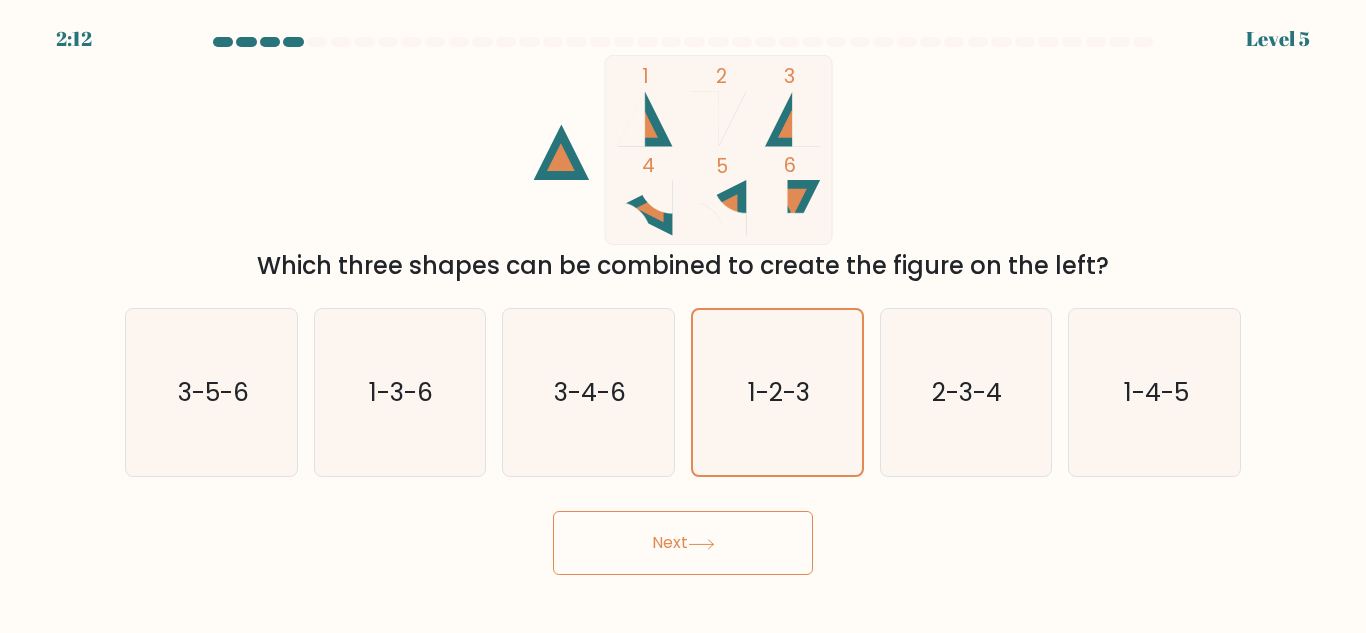 click on "Next" at bounding box center (683, 543) 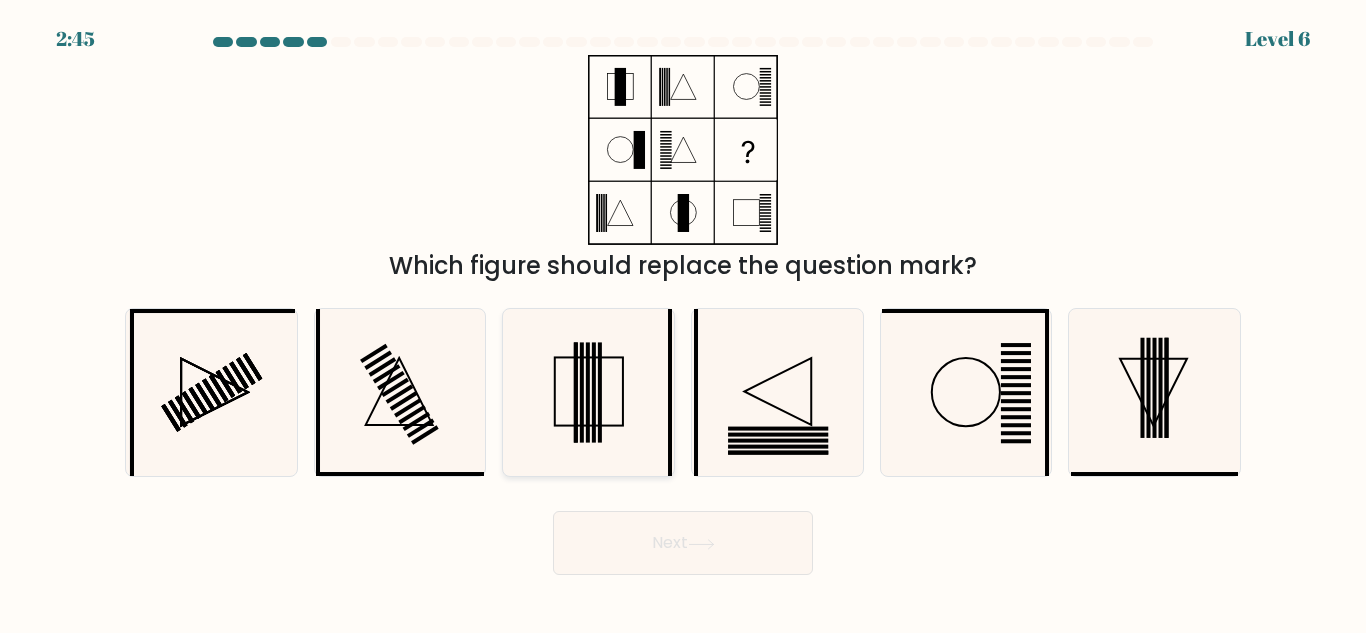 click 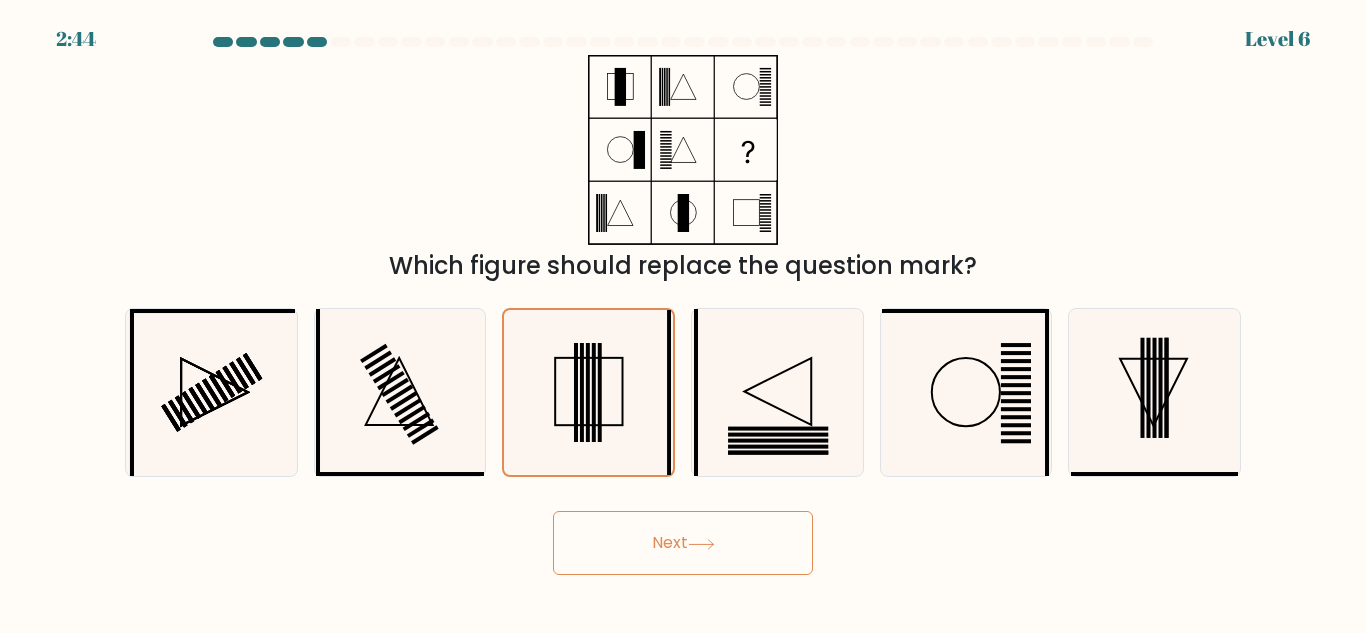 click on "Next" at bounding box center (683, 543) 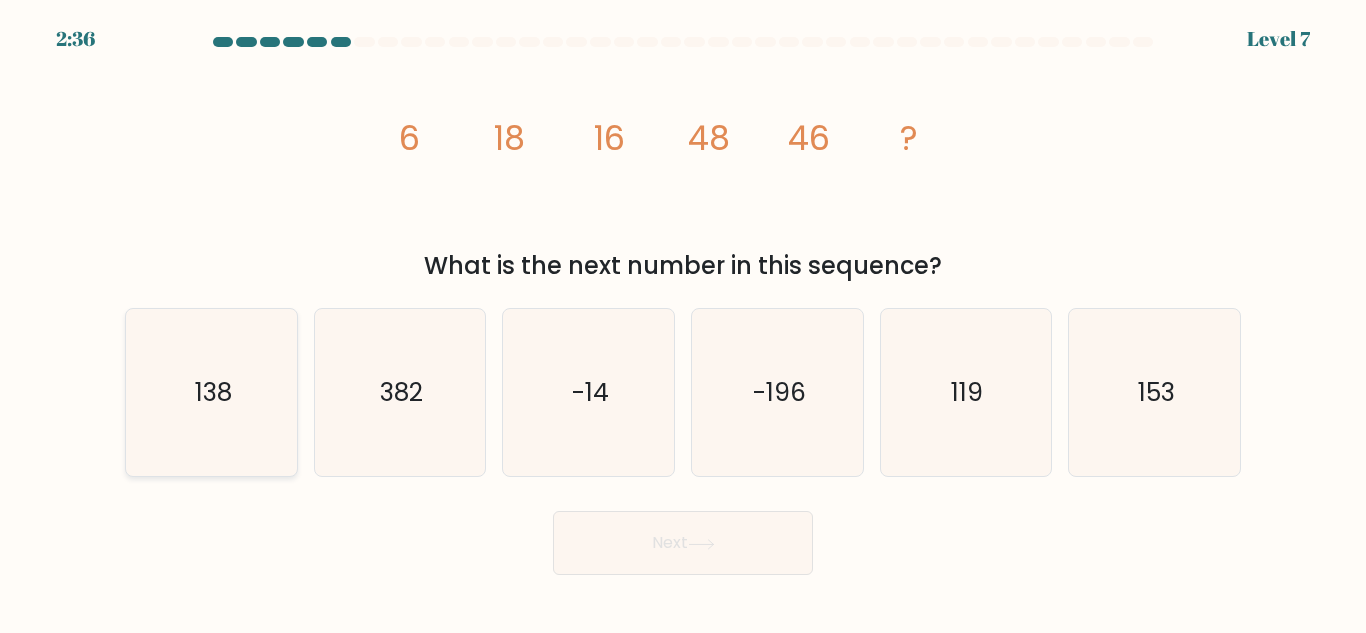 click on "138" 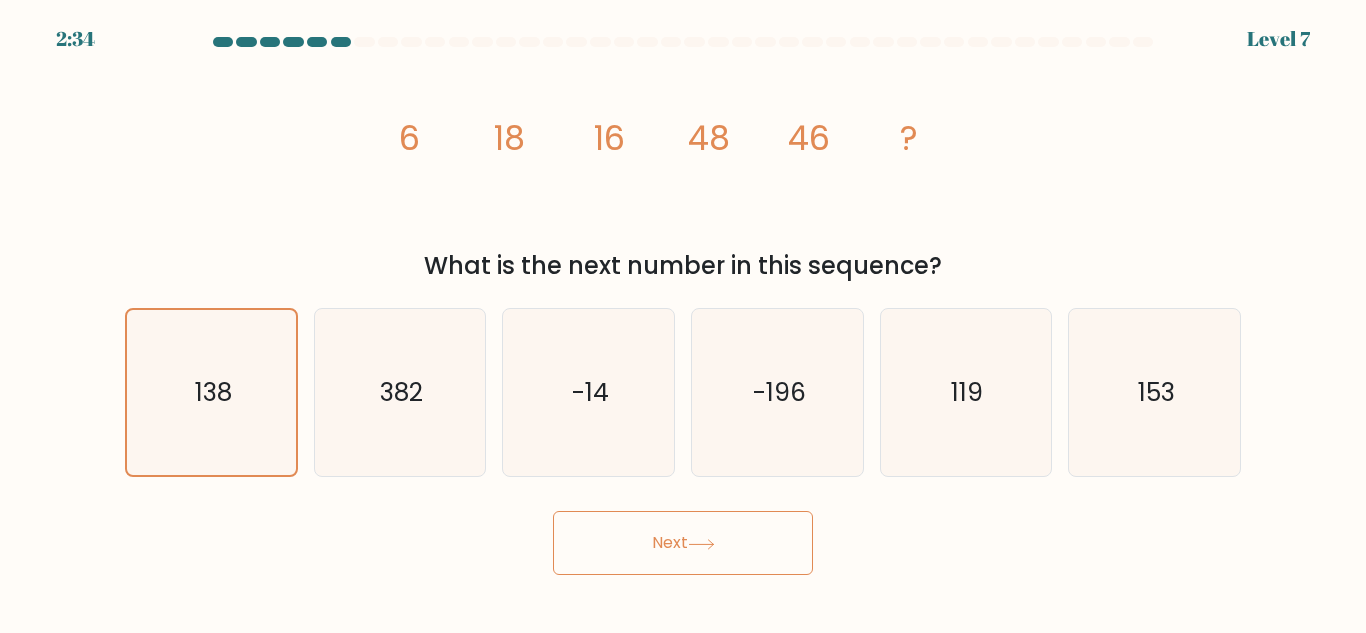 click on "Next" at bounding box center [683, 543] 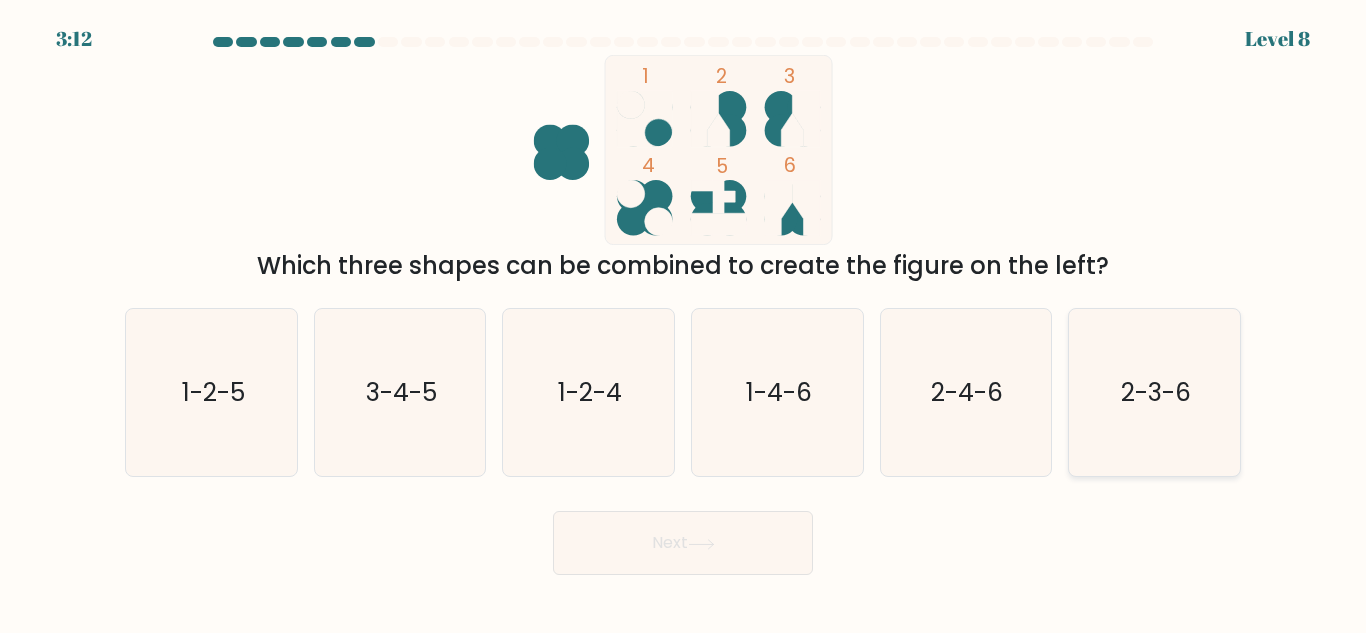 click on "2-3-6" 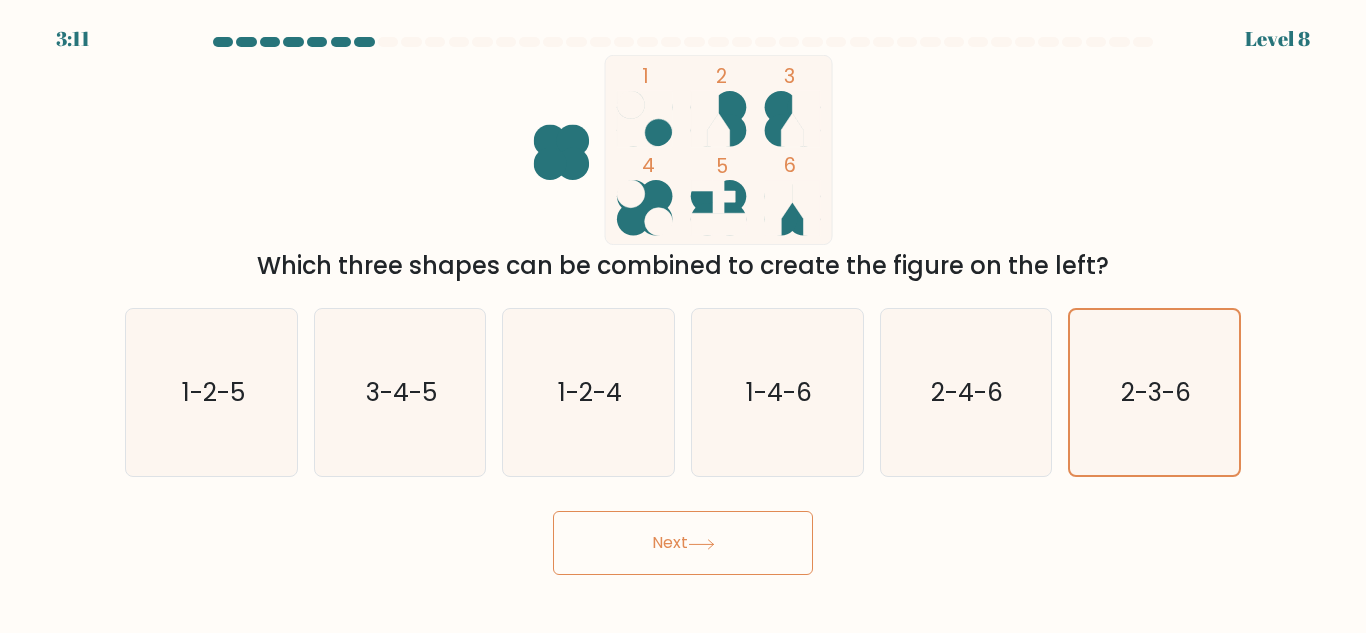 click on "Next" at bounding box center (683, 543) 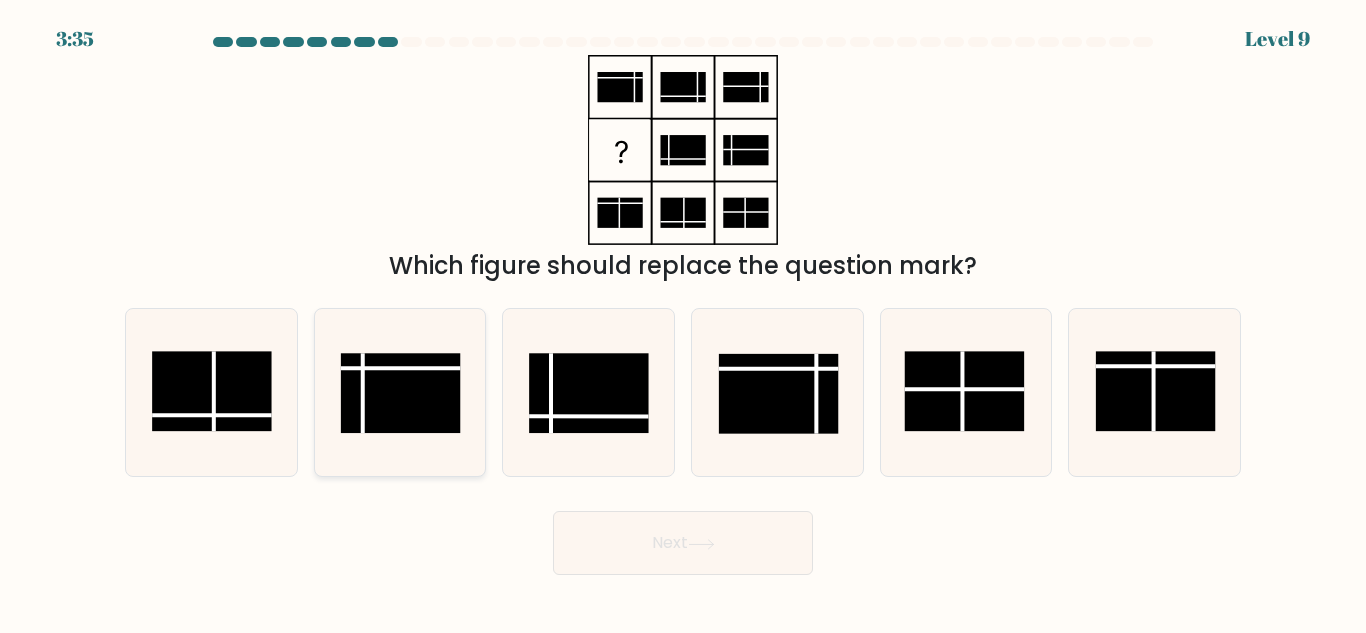 click 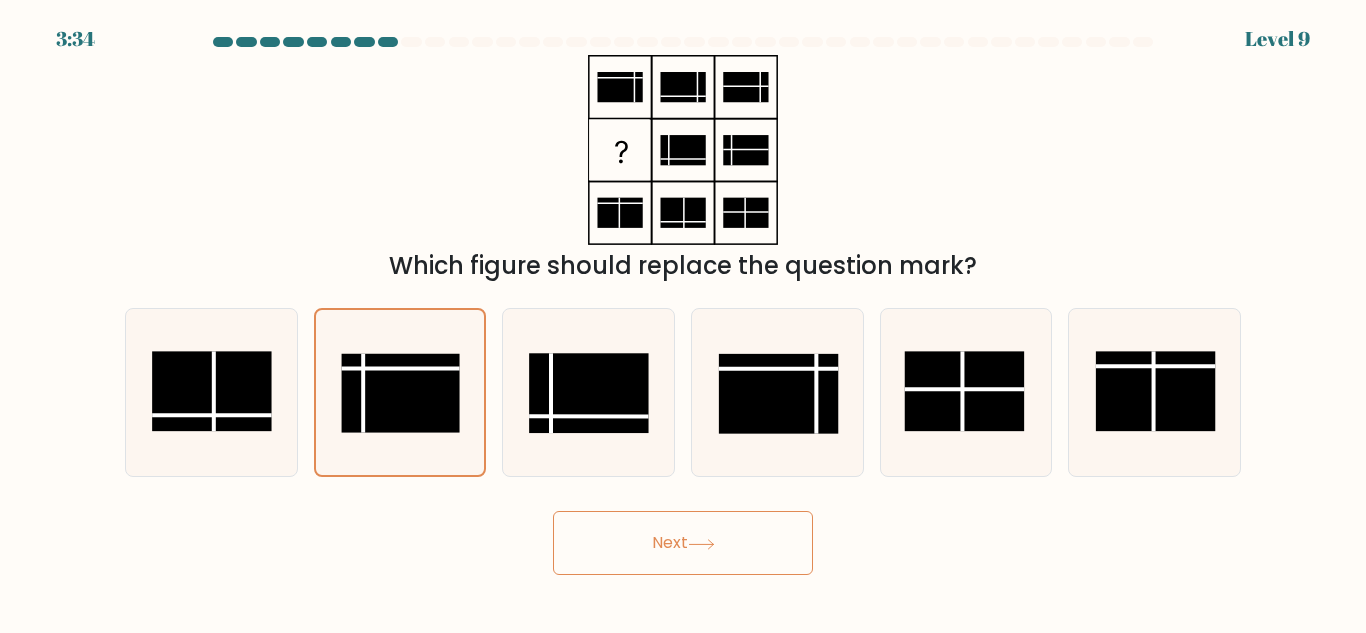 click on "Next" at bounding box center [683, 543] 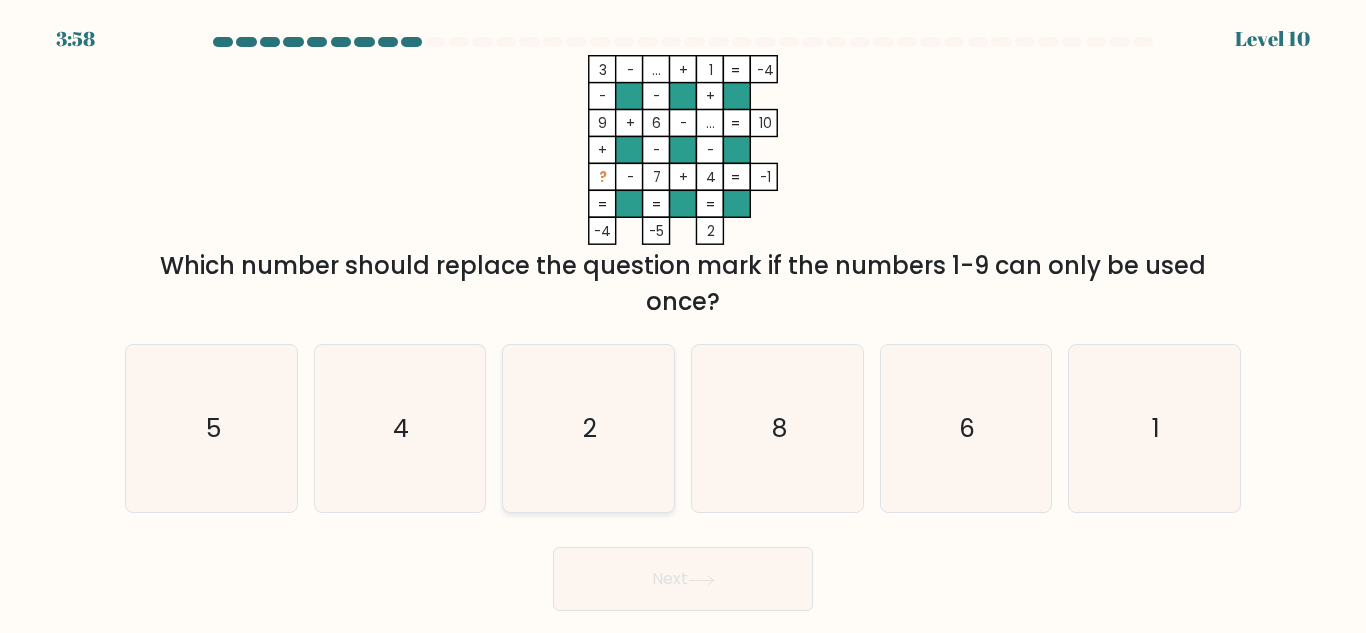 click on "2" 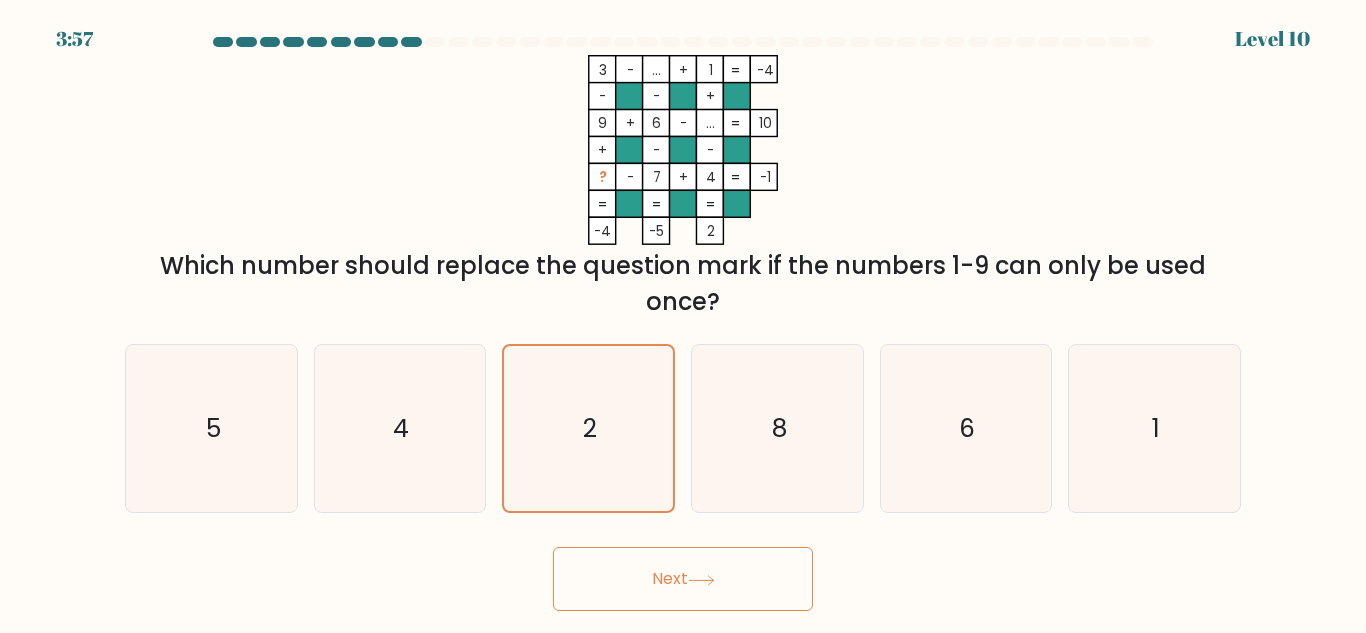 click on "Next" at bounding box center [683, 579] 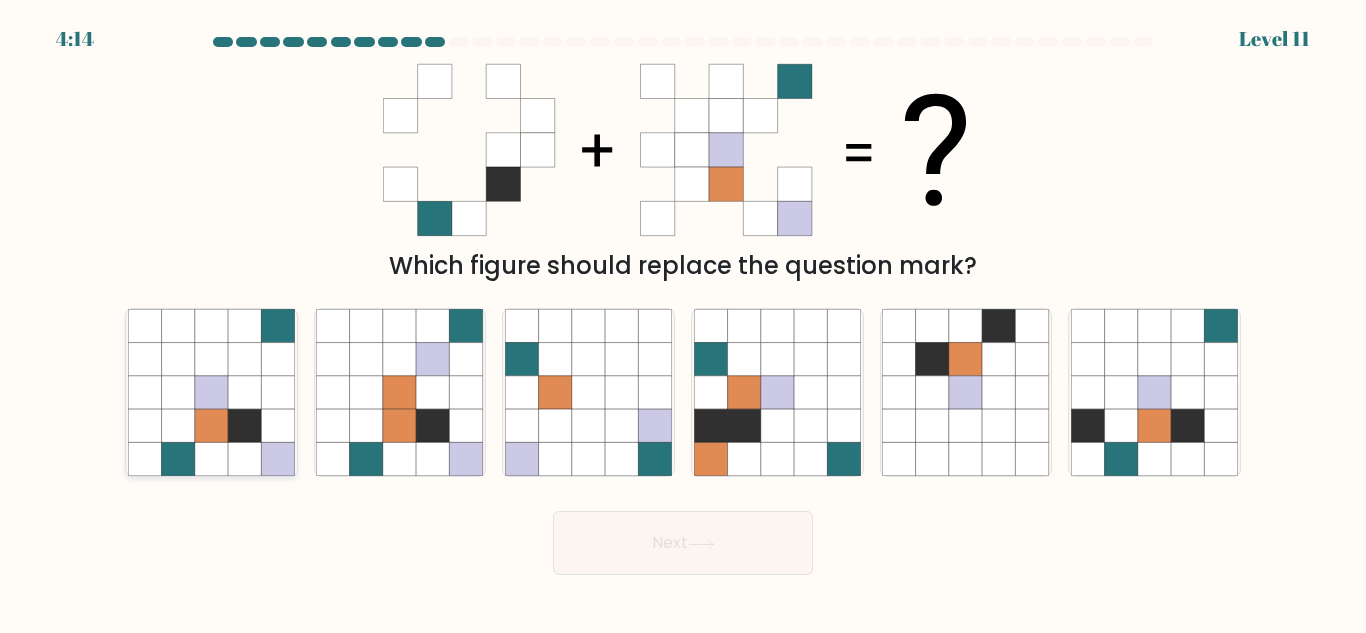 click 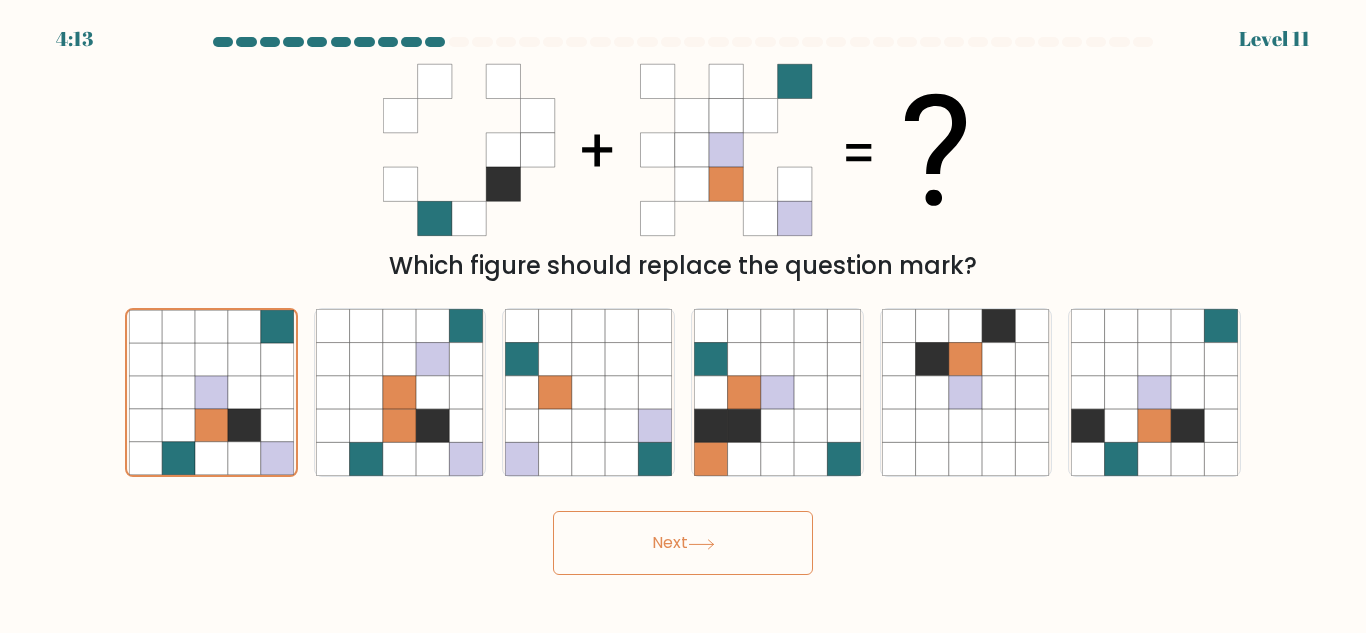 click on "Next" at bounding box center (683, 543) 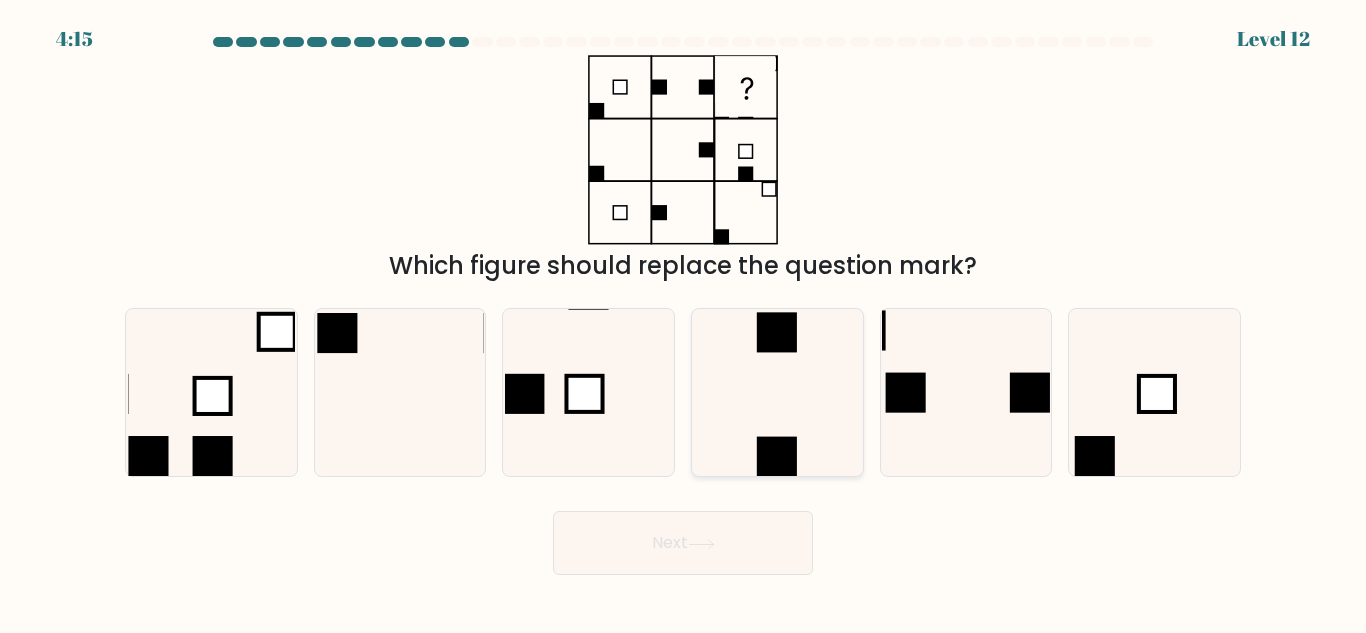 click 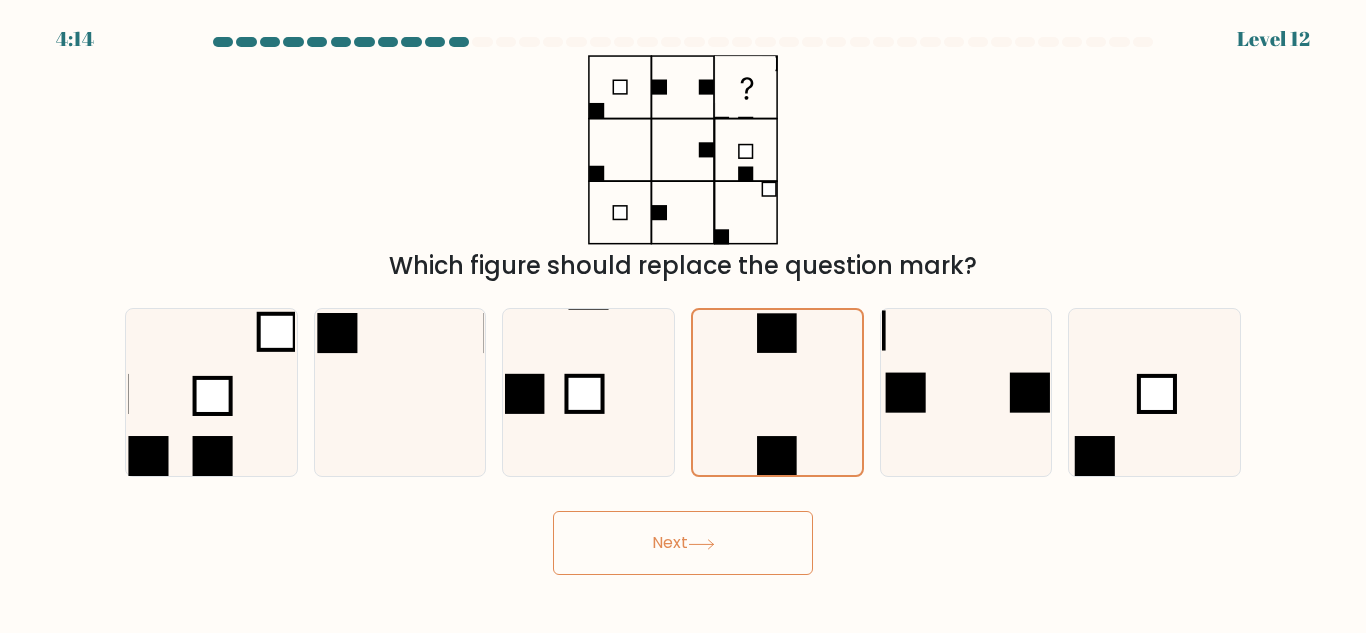 click 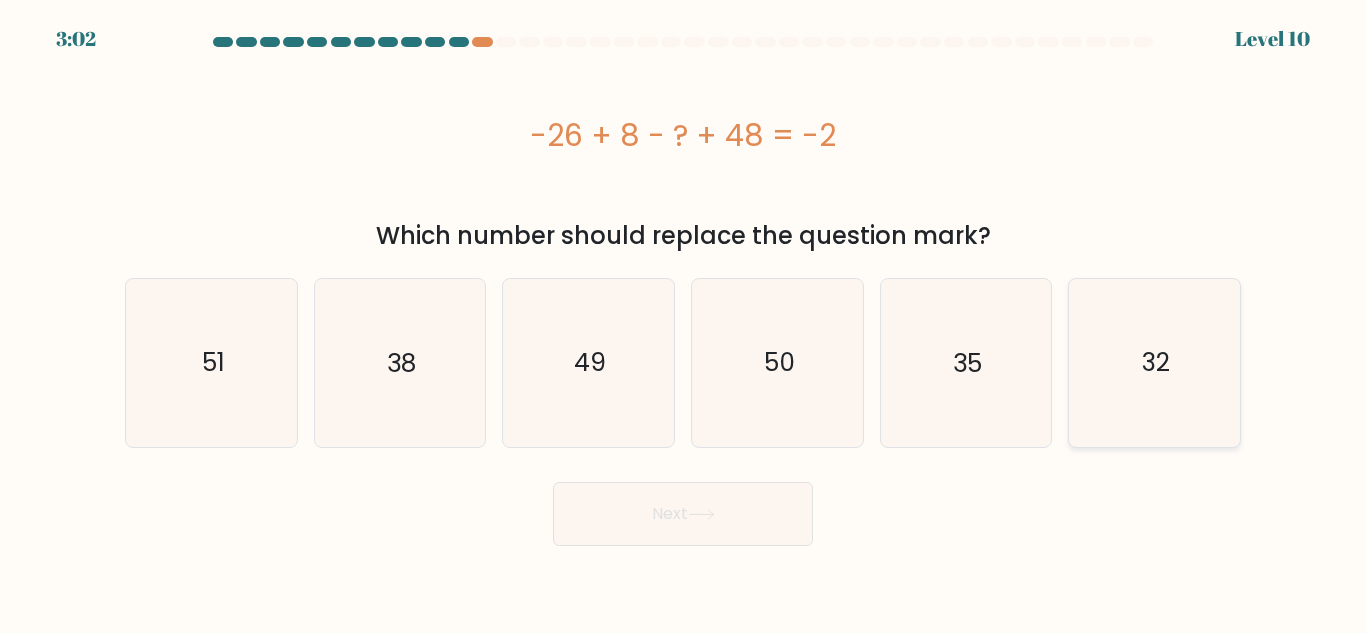 click on "32" 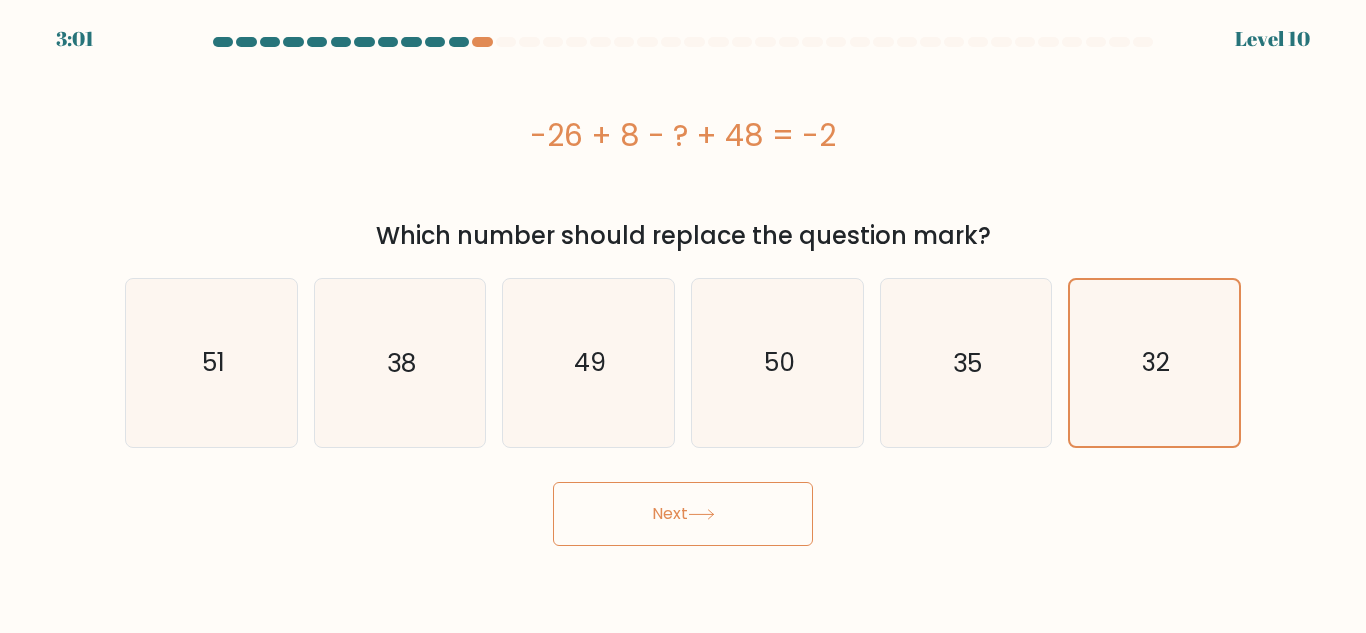 click on "Next" at bounding box center [683, 514] 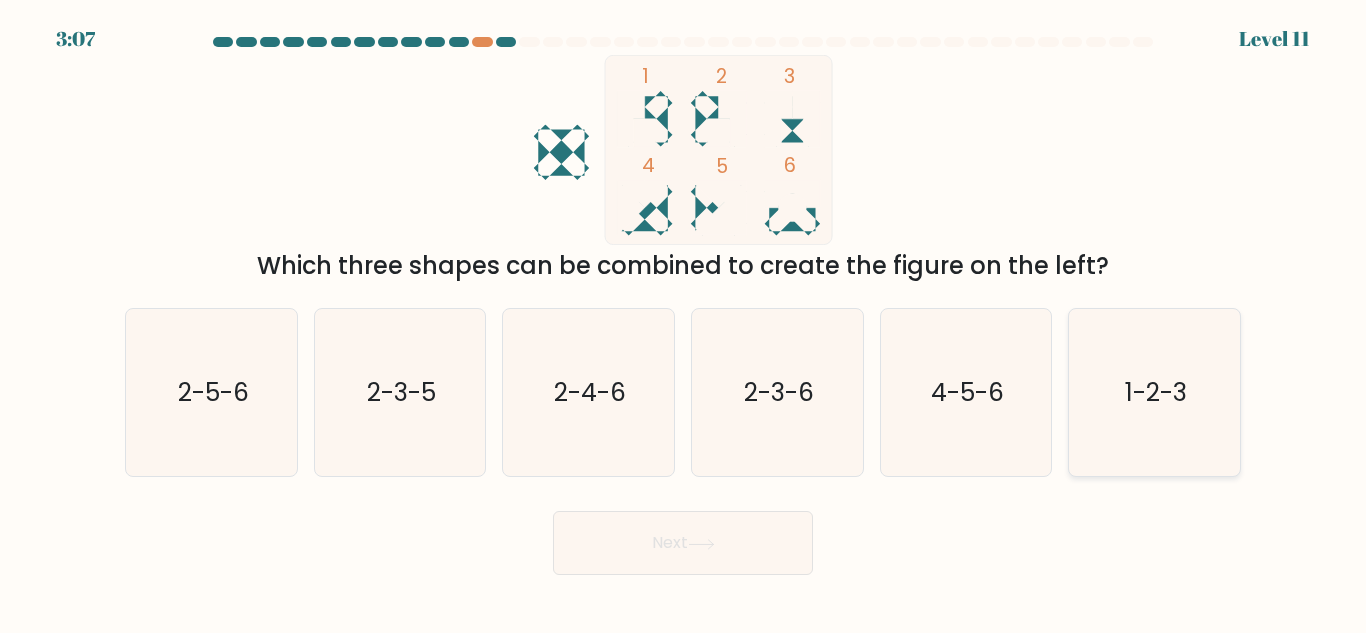 click on "1-2-3" 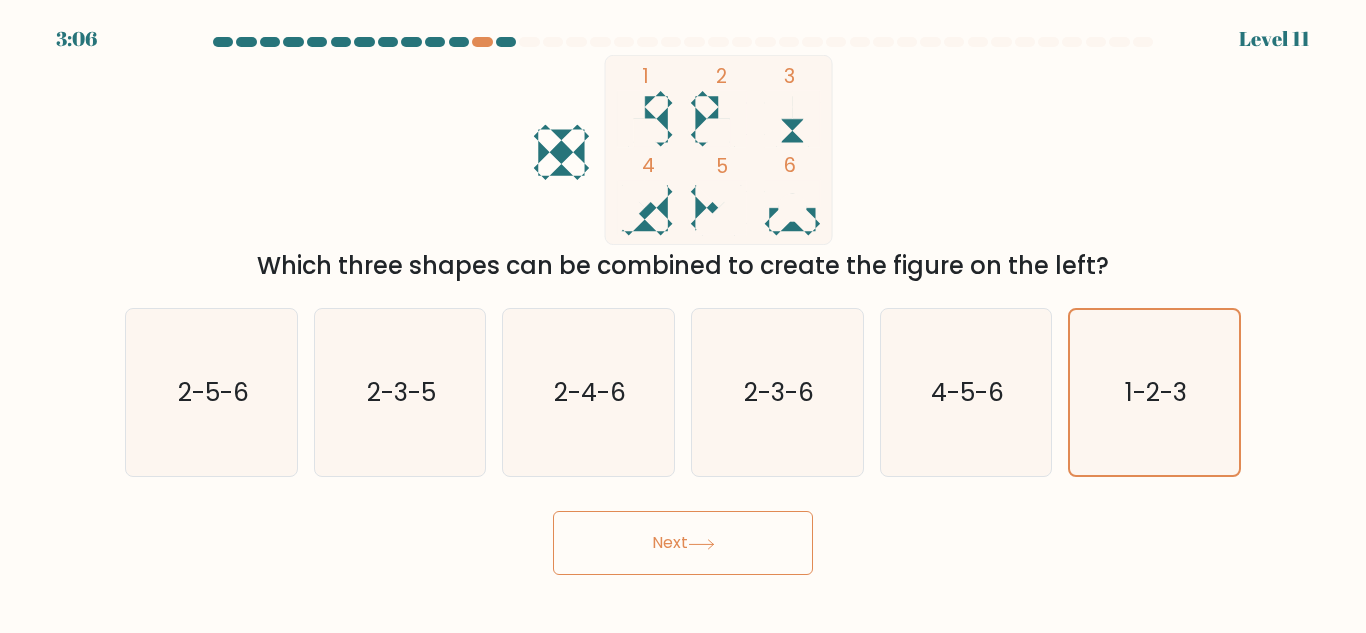 click on "Next" at bounding box center [683, 543] 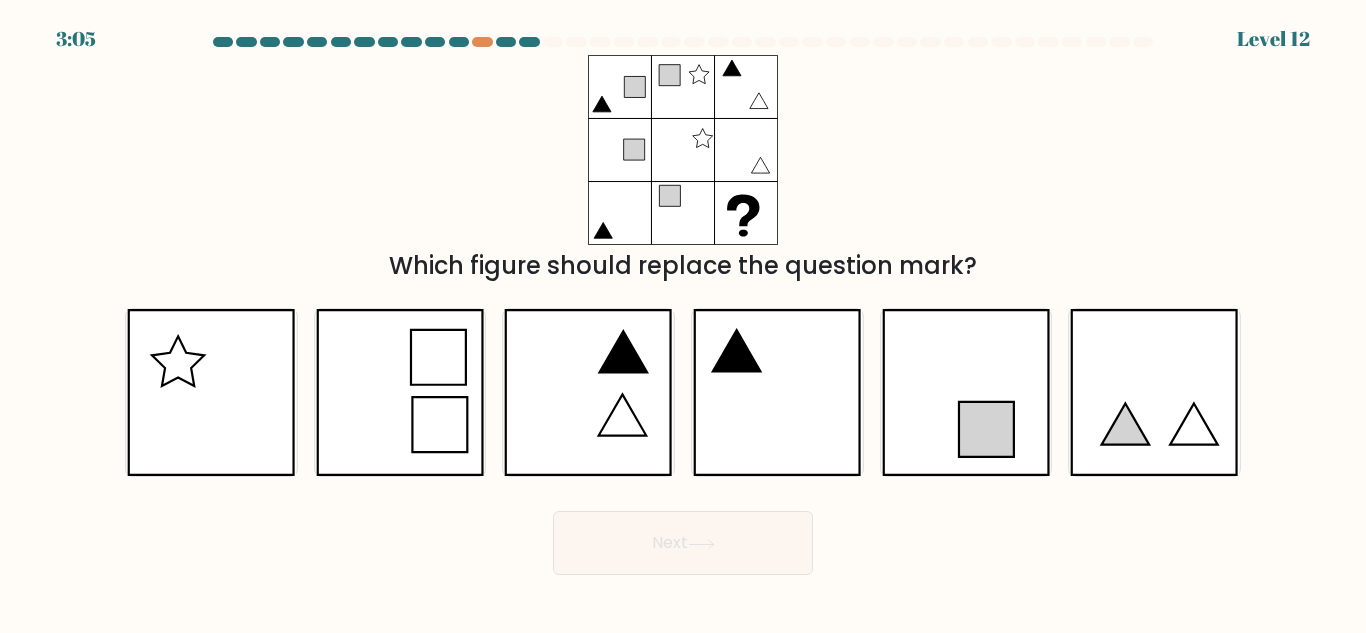 click on "Next" at bounding box center (683, 543) 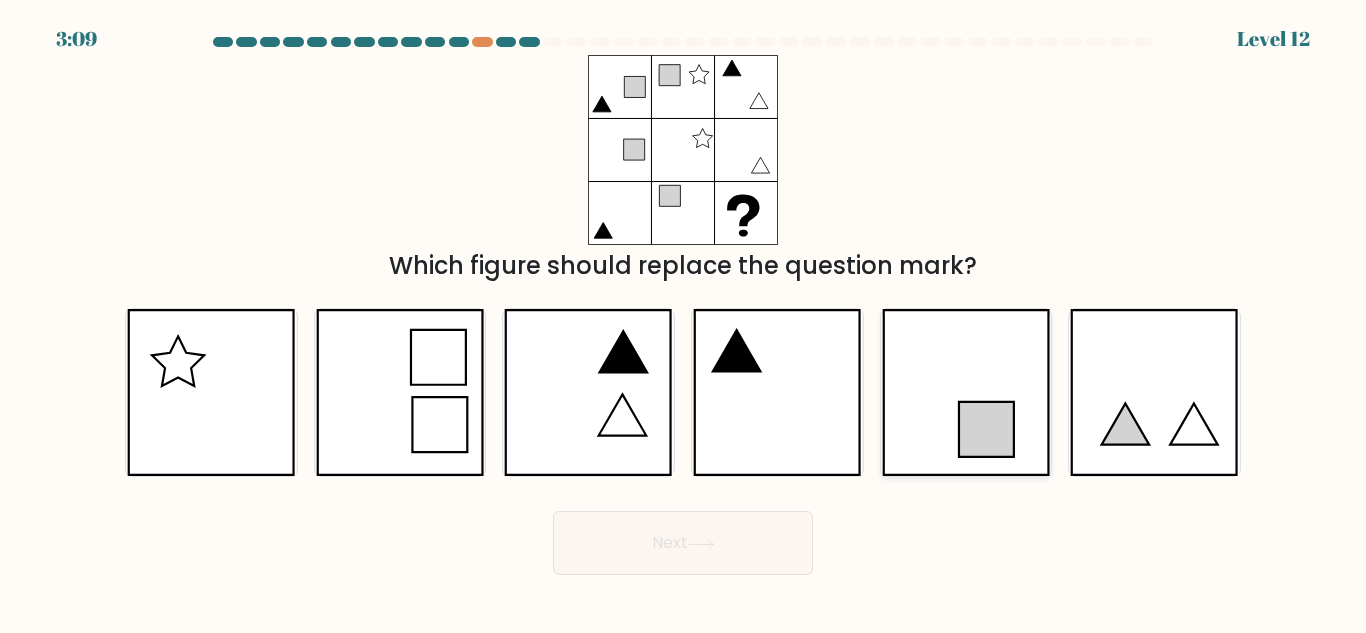 click 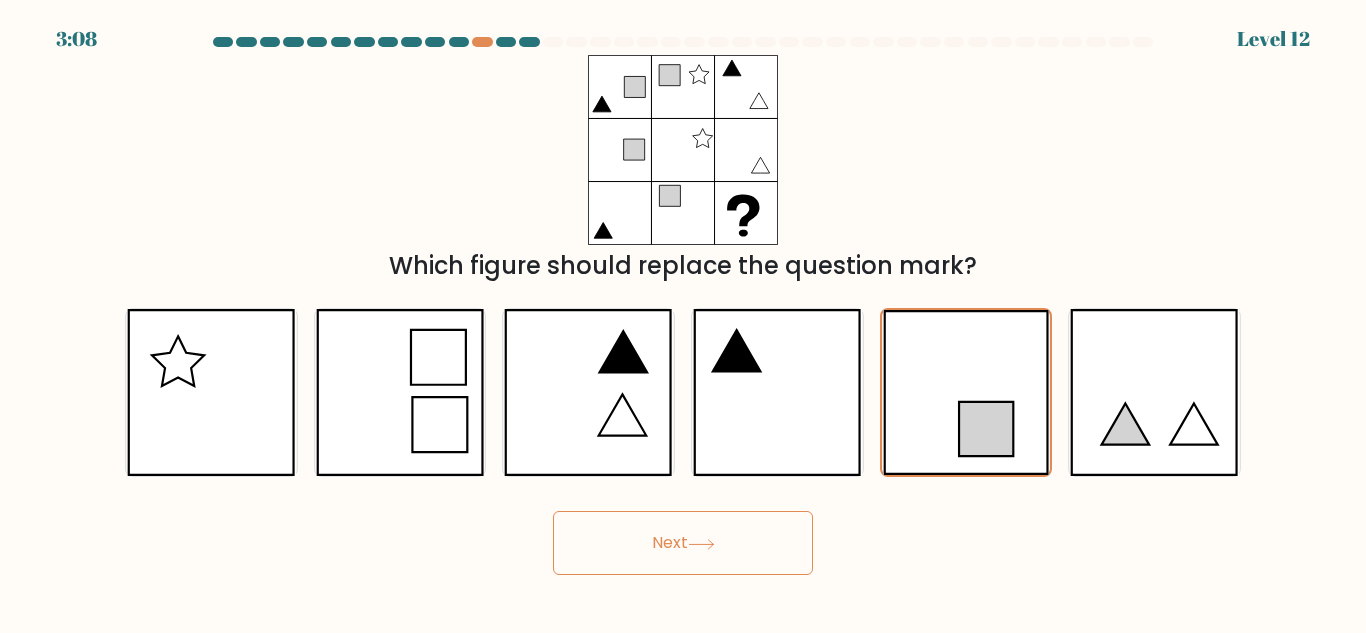 click on "Next" at bounding box center (683, 543) 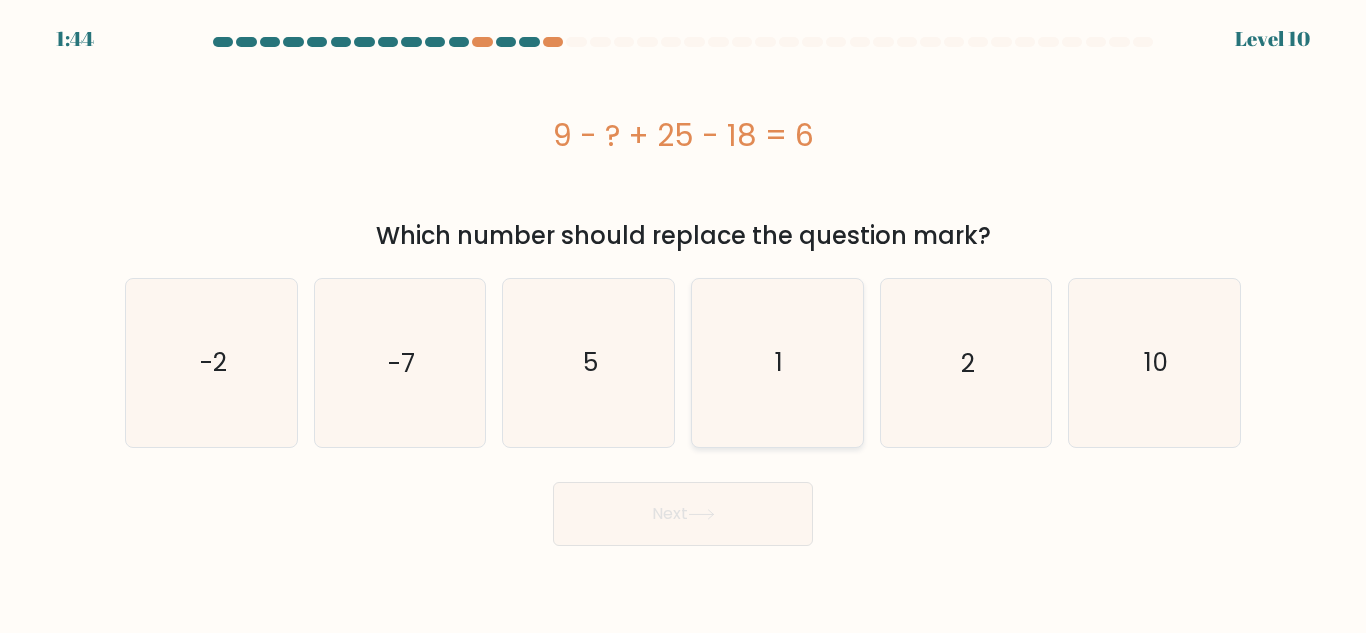 click on "1" 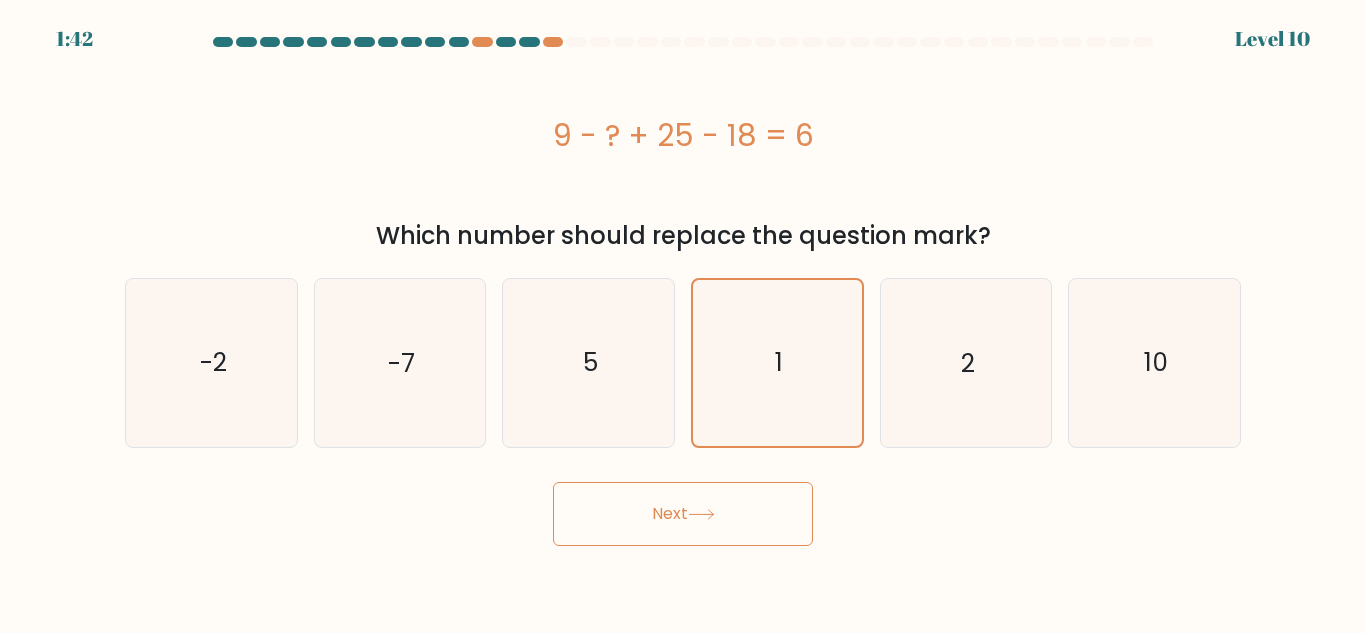 click on "Next" at bounding box center (683, 514) 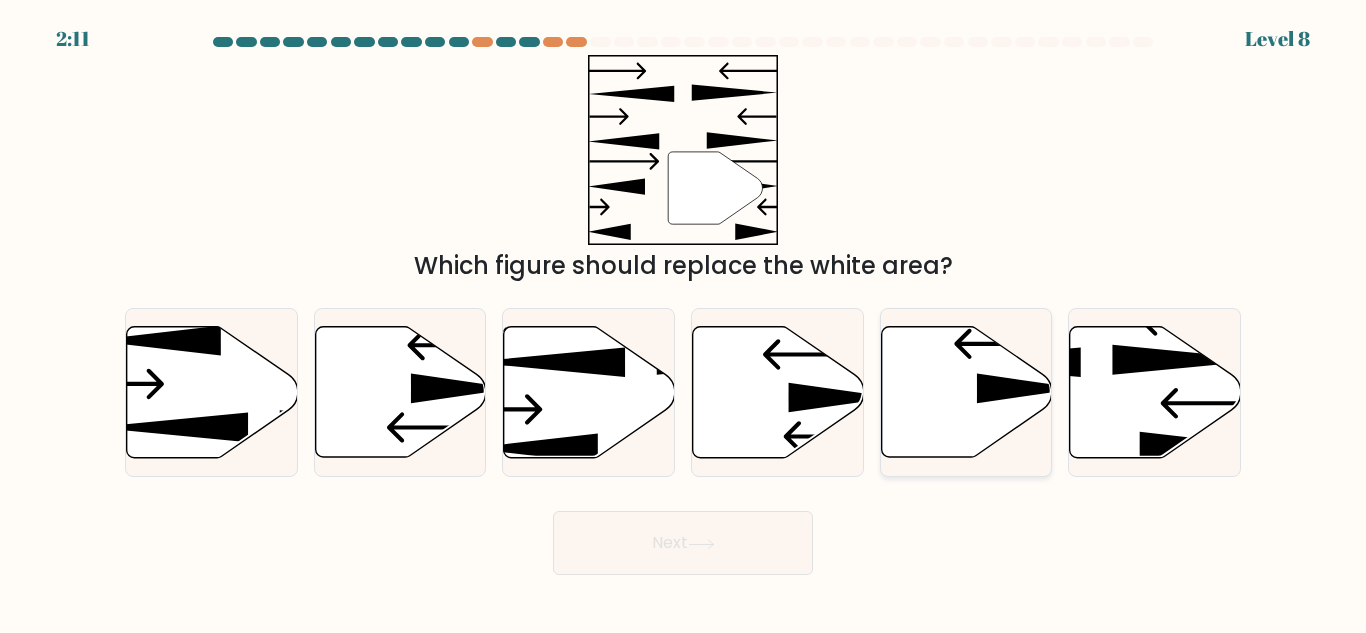 click 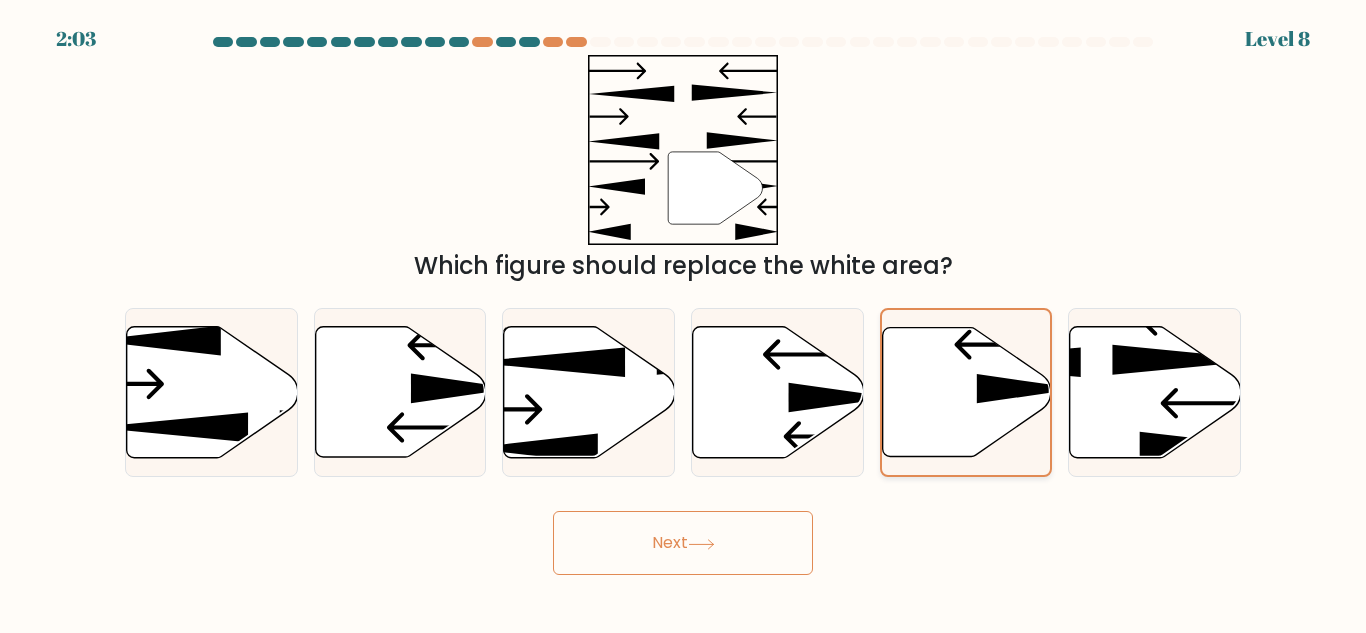 click 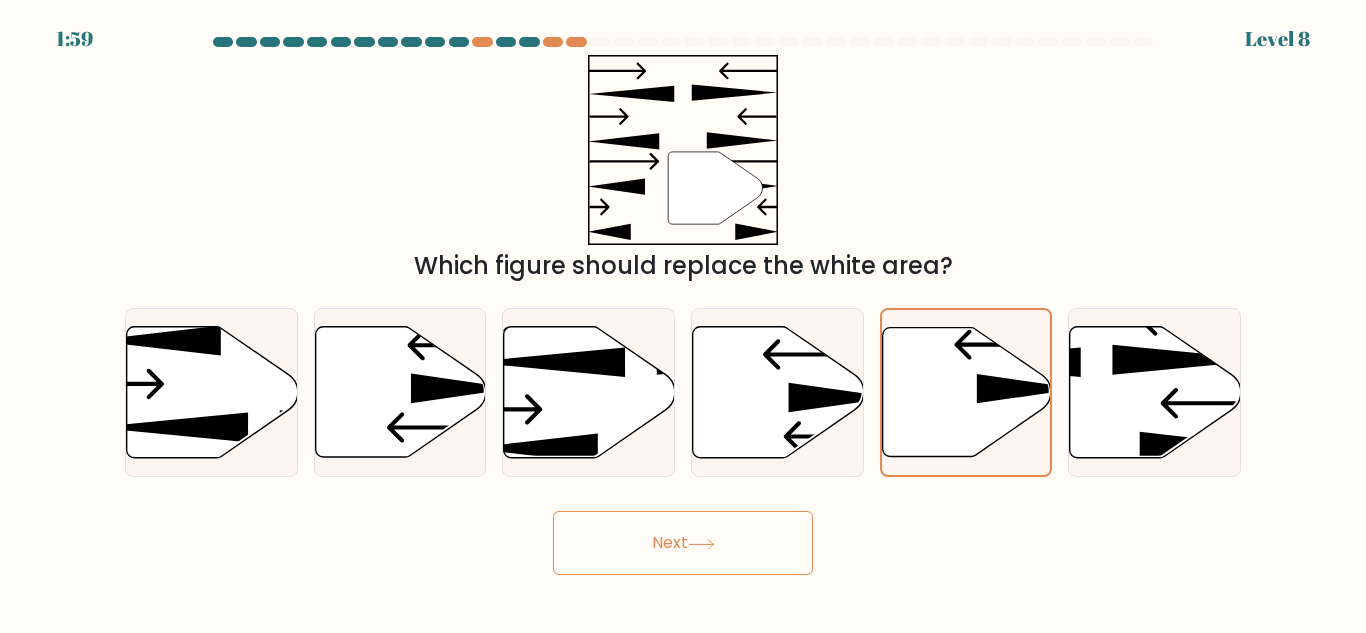 click on "Next" at bounding box center (683, 543) 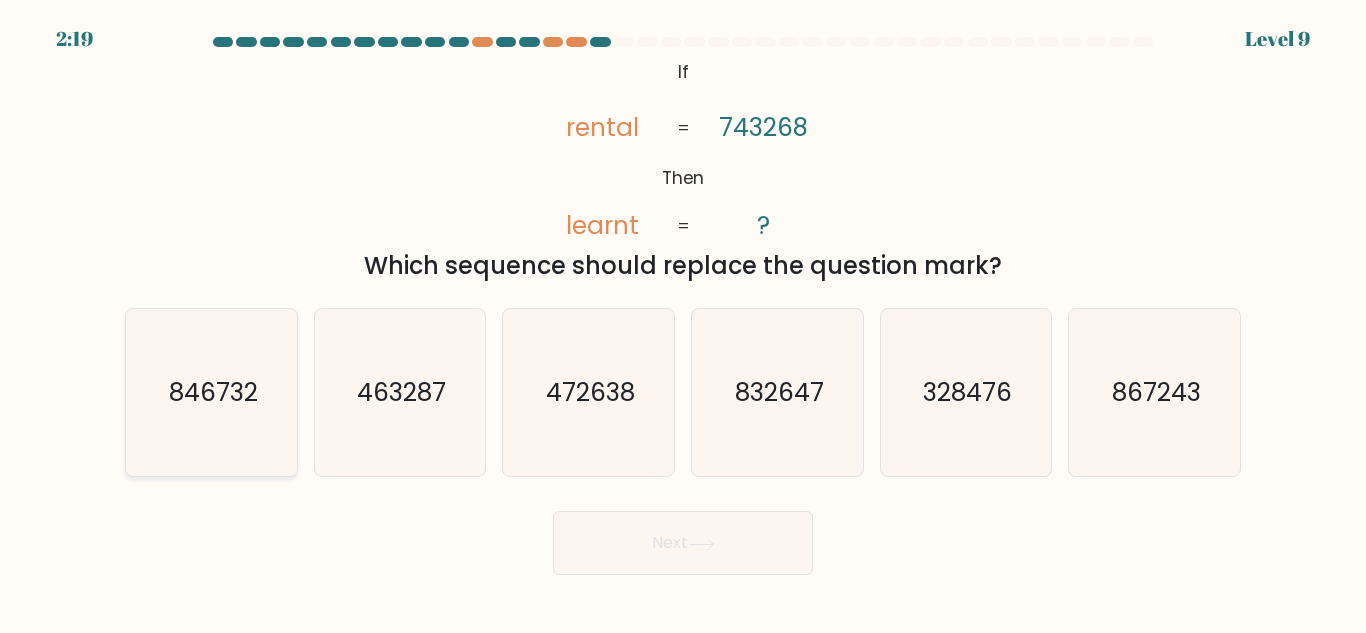 click on "846732" 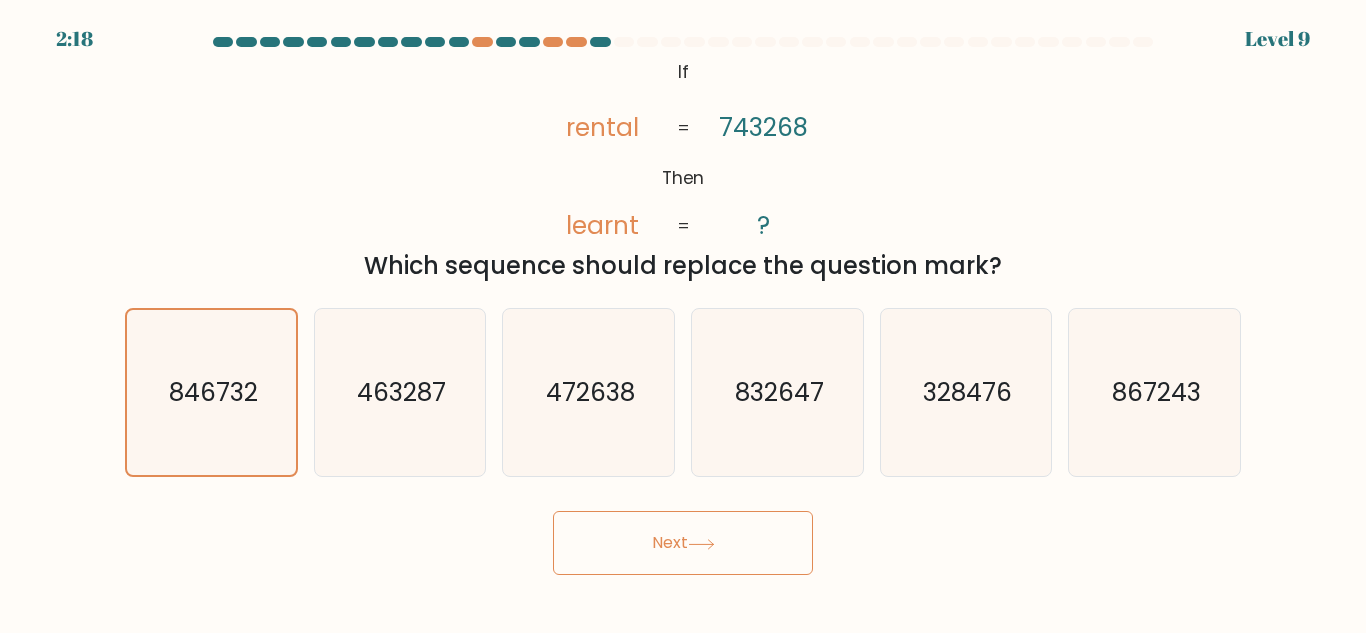 click on "Next" at bounding box center (683, 543) 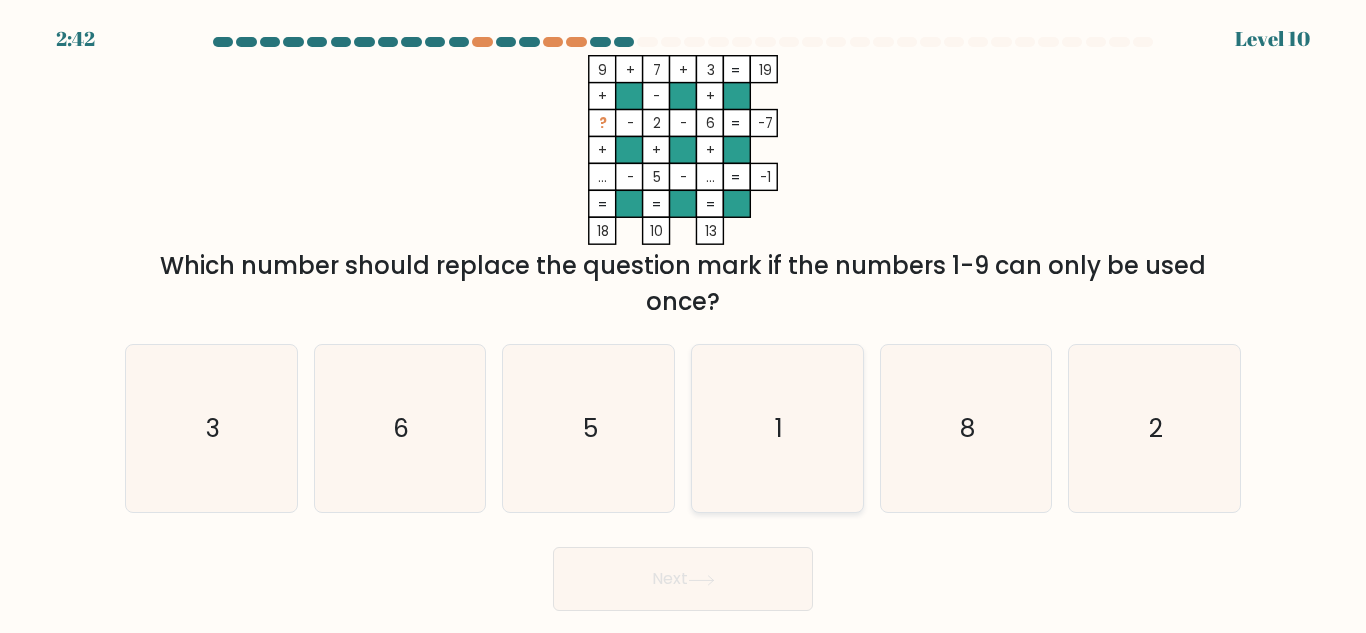 click on "1" 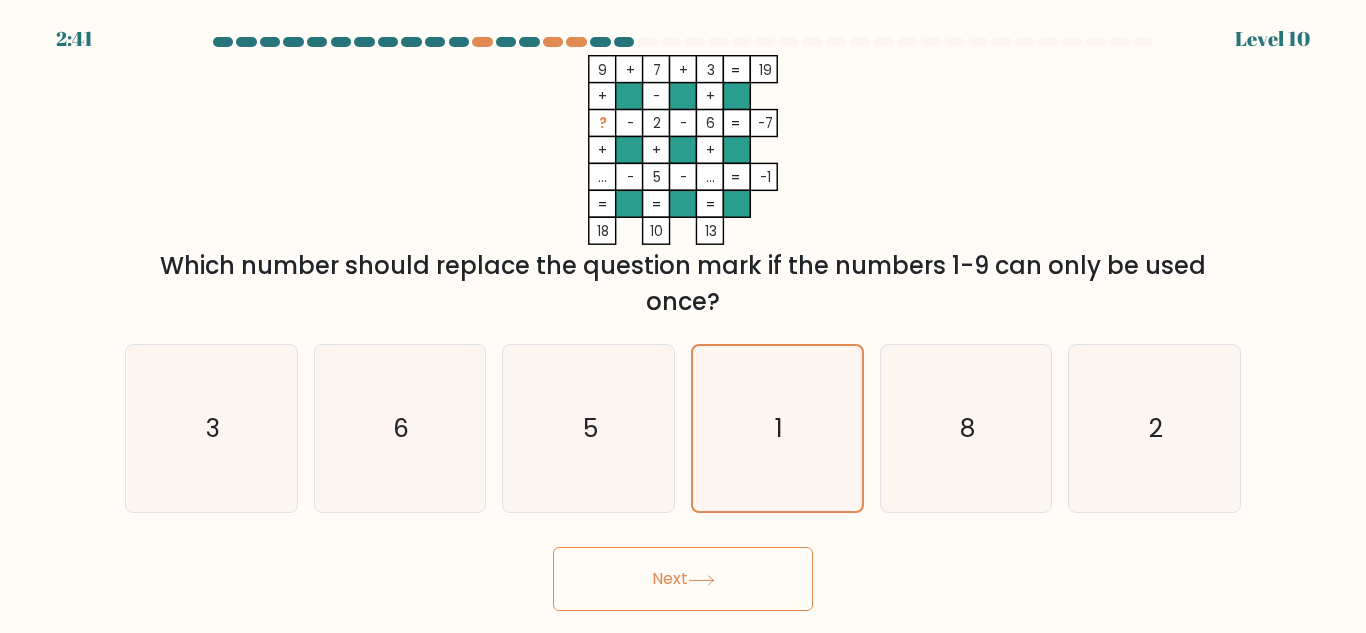 click on "Next" at bounding box center [683, 579] 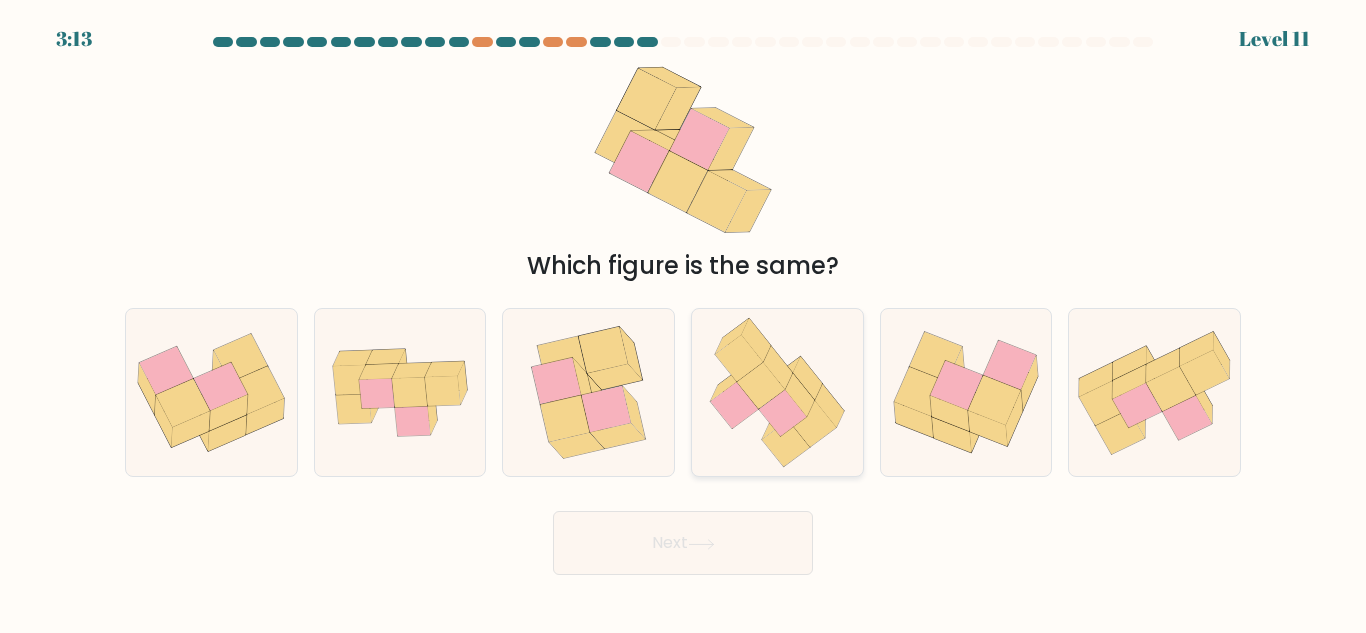 click 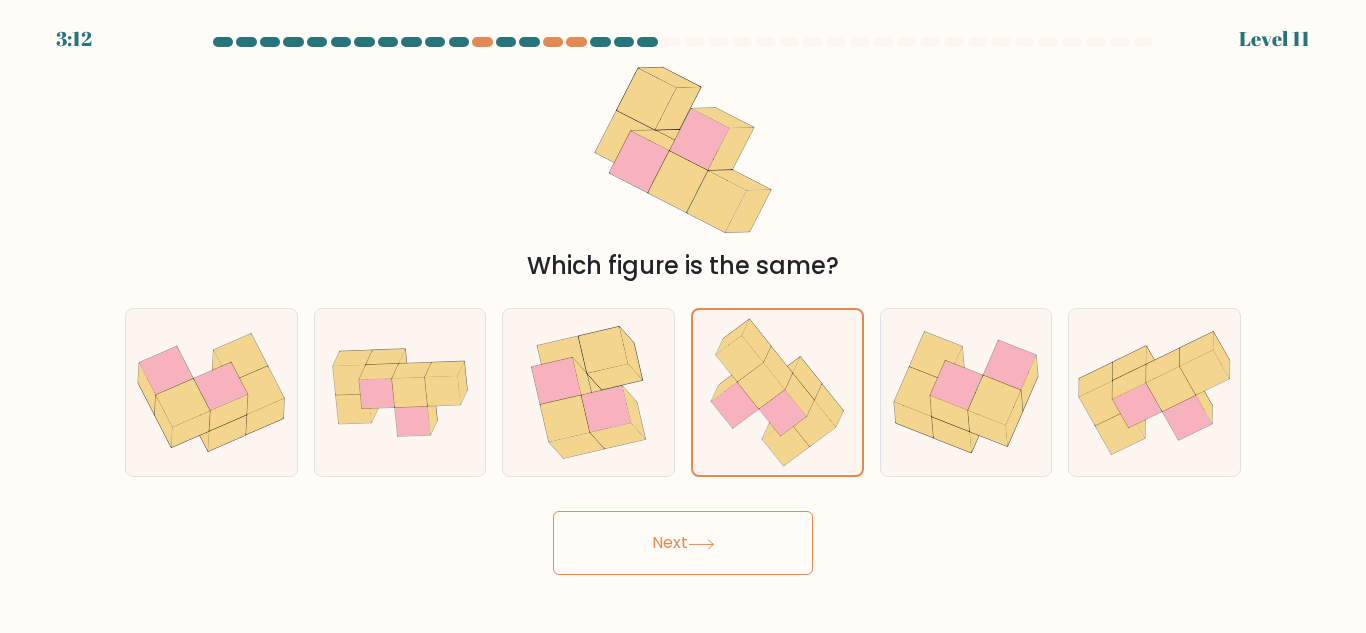 click on "Next" at bounding box center [683, 543] 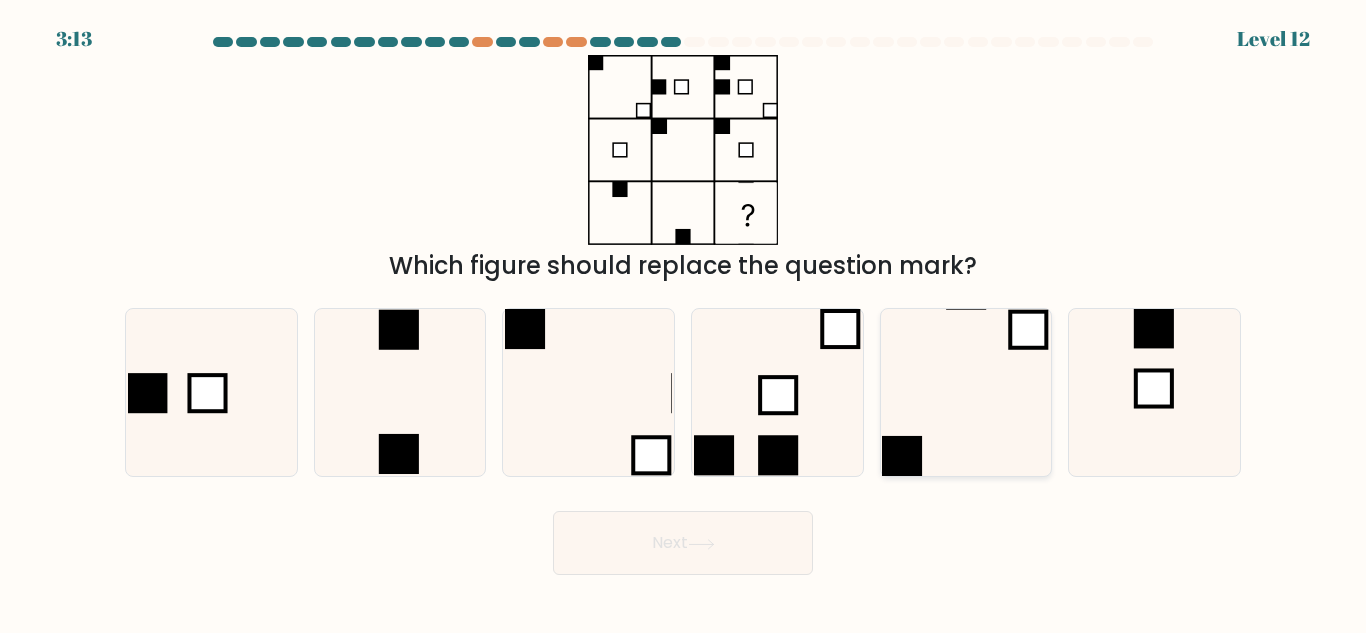 click 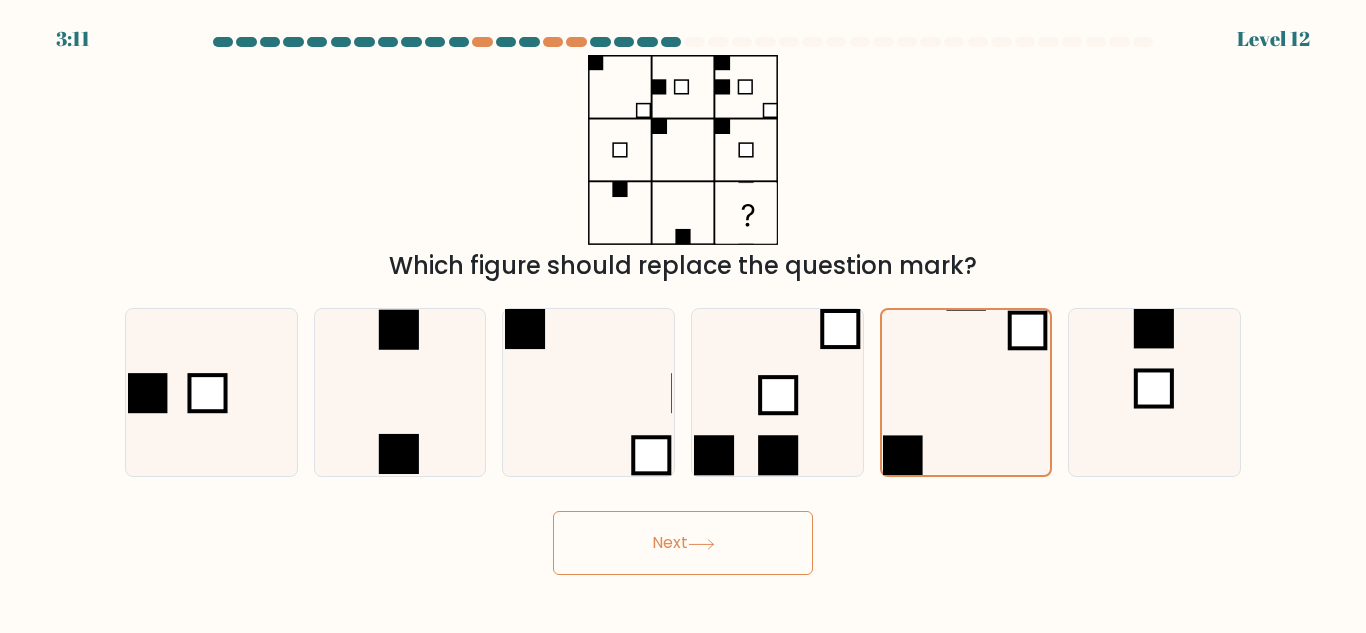 click on "Next" at bounding box center [683, 543] 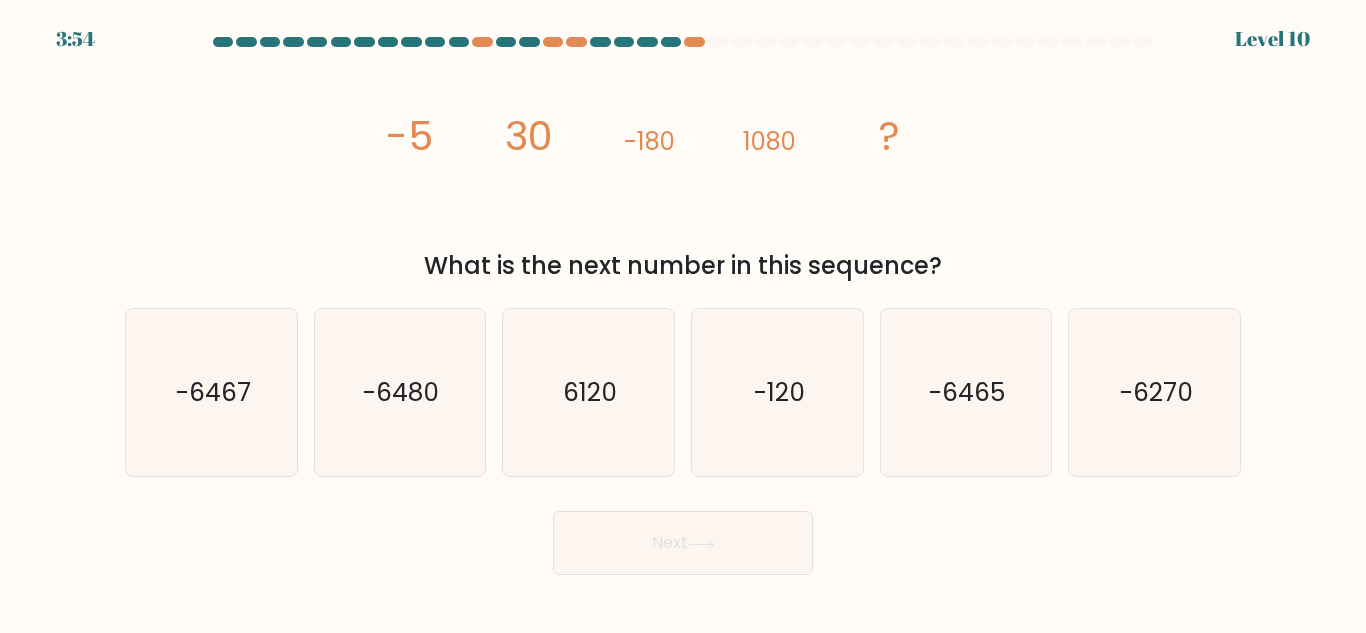 click on "Next" at bounding box center [683, 543] 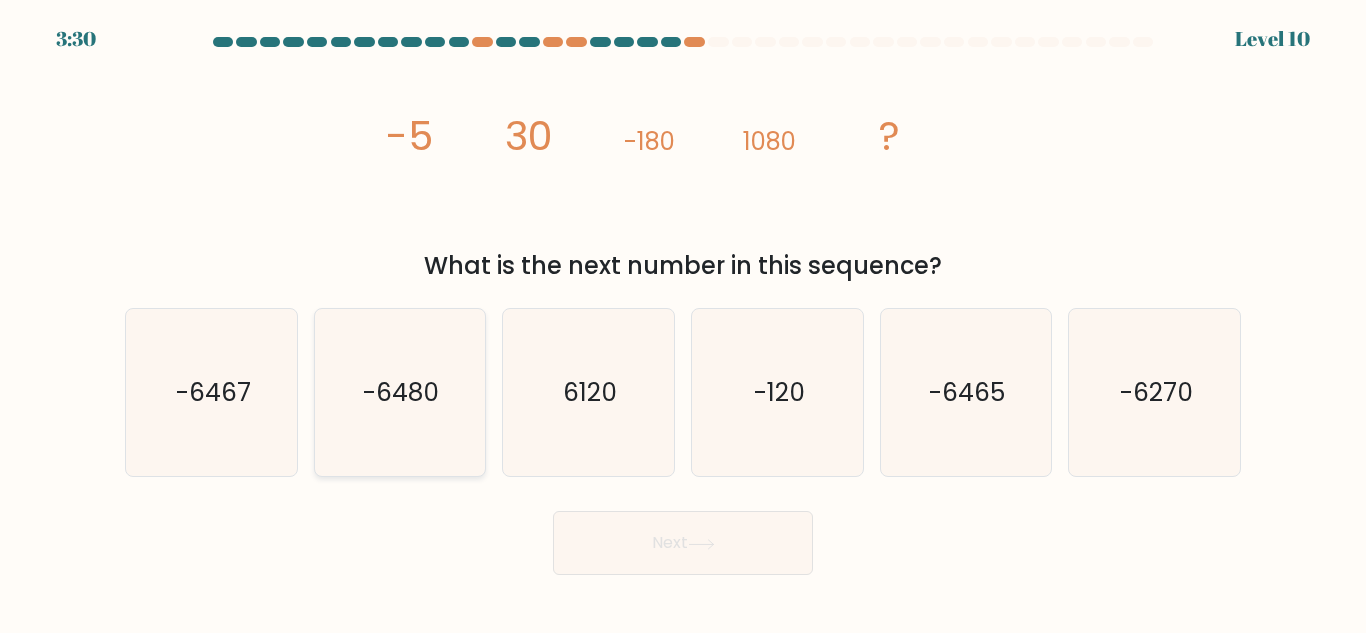 click on "-6480" 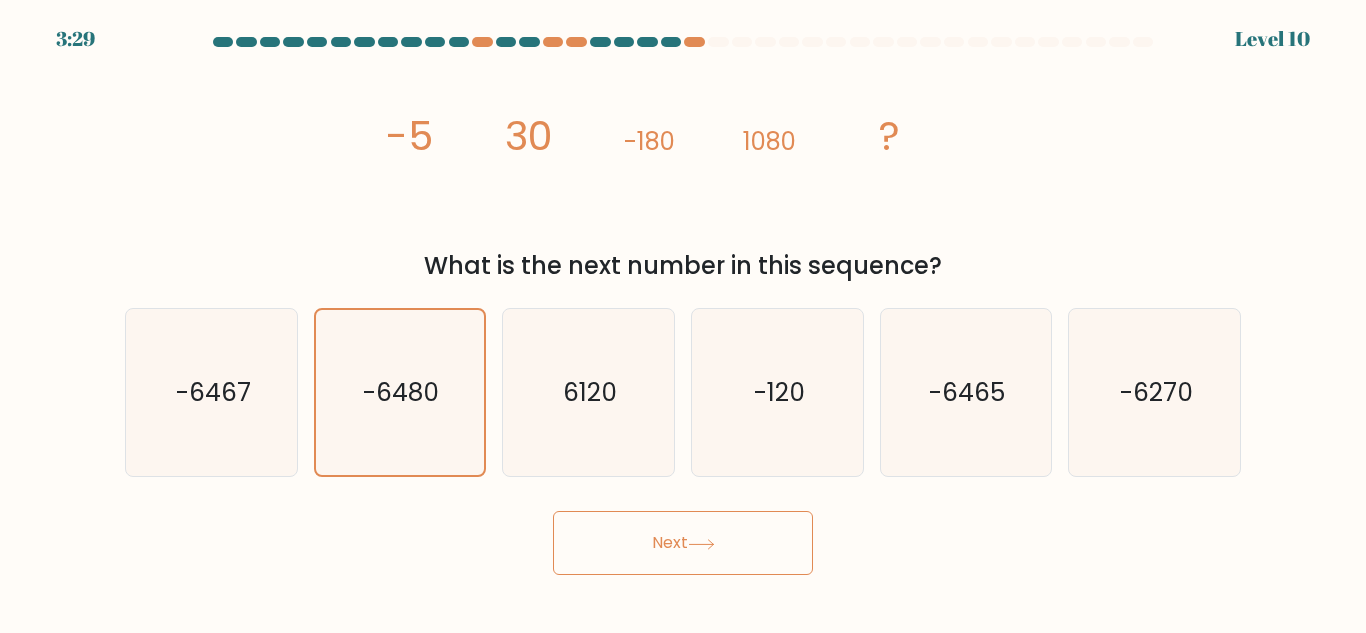 click on "Next" at bounding box center (683, 543) 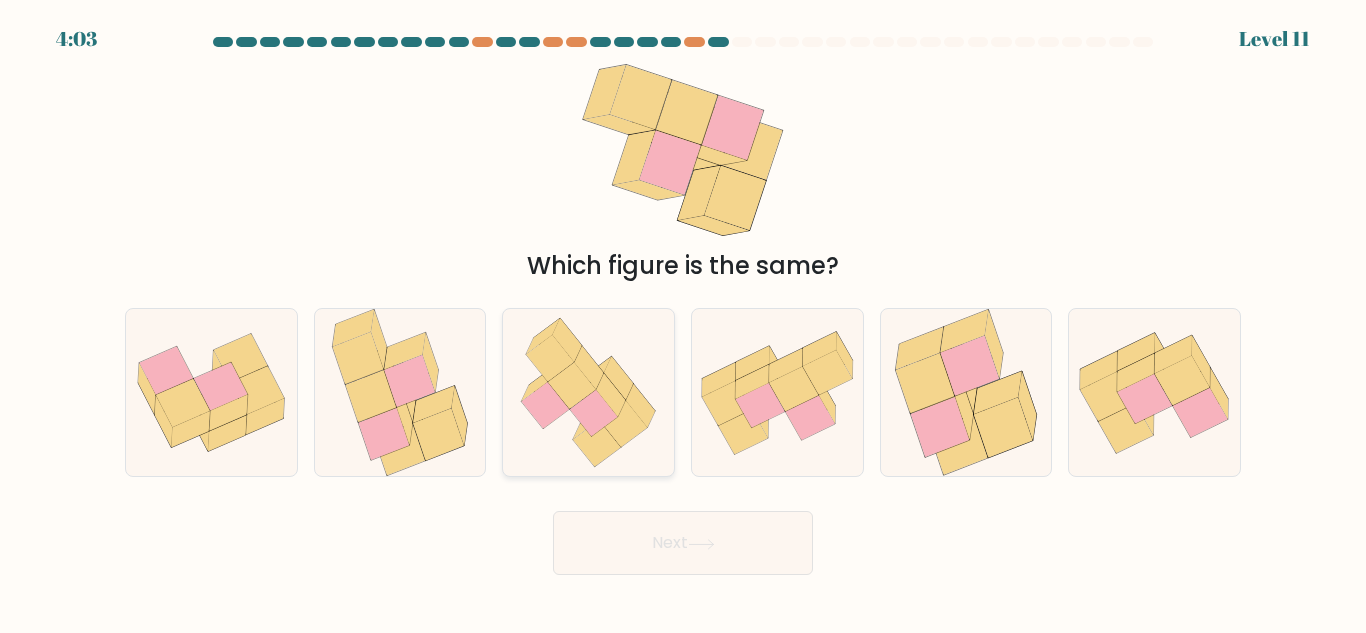 click 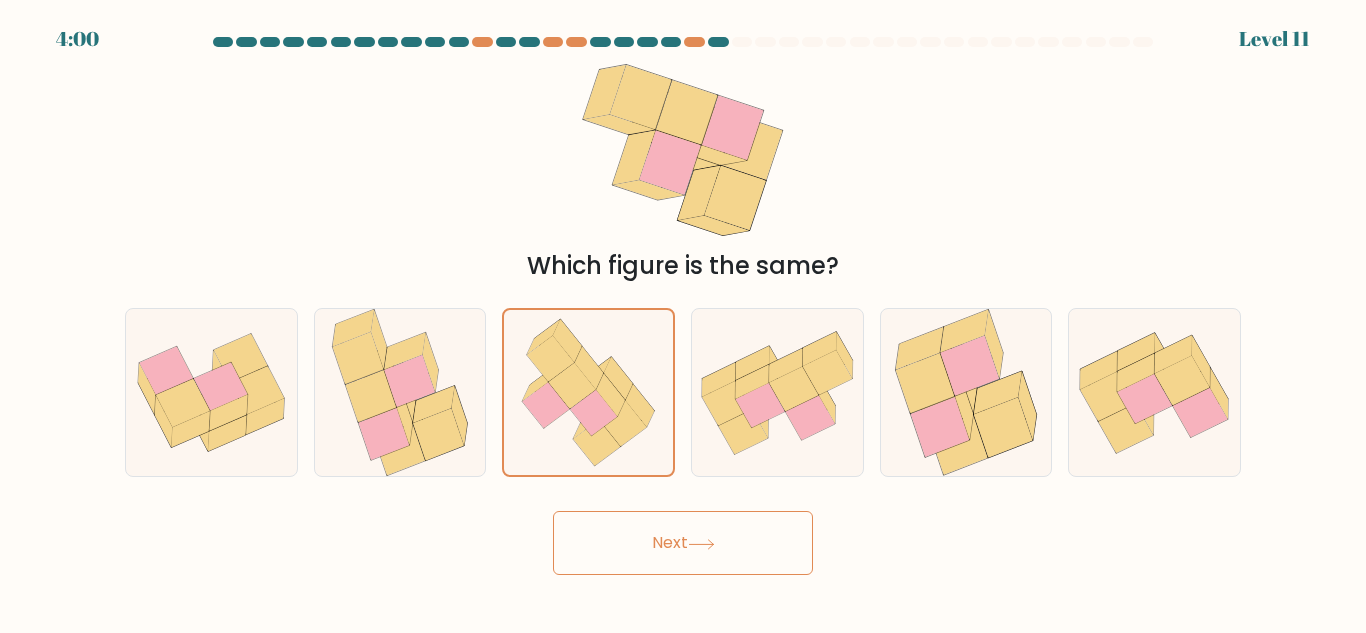 click on "Next" at bounding box center (683, 543) 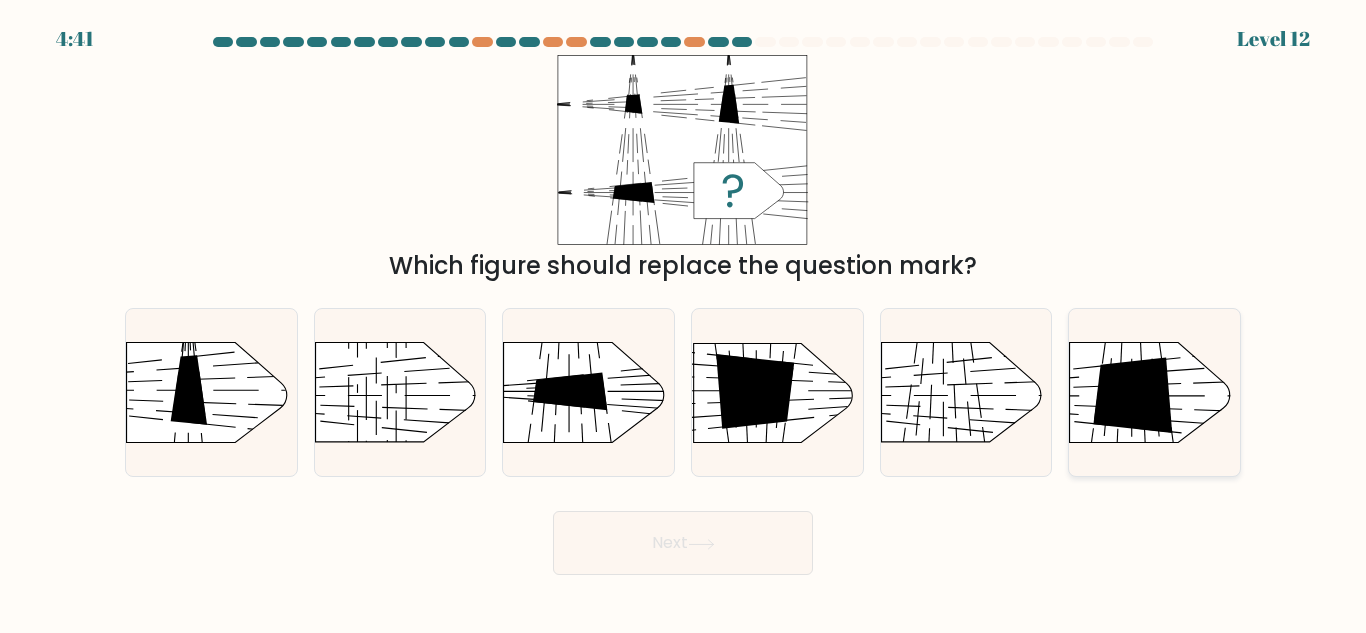 click 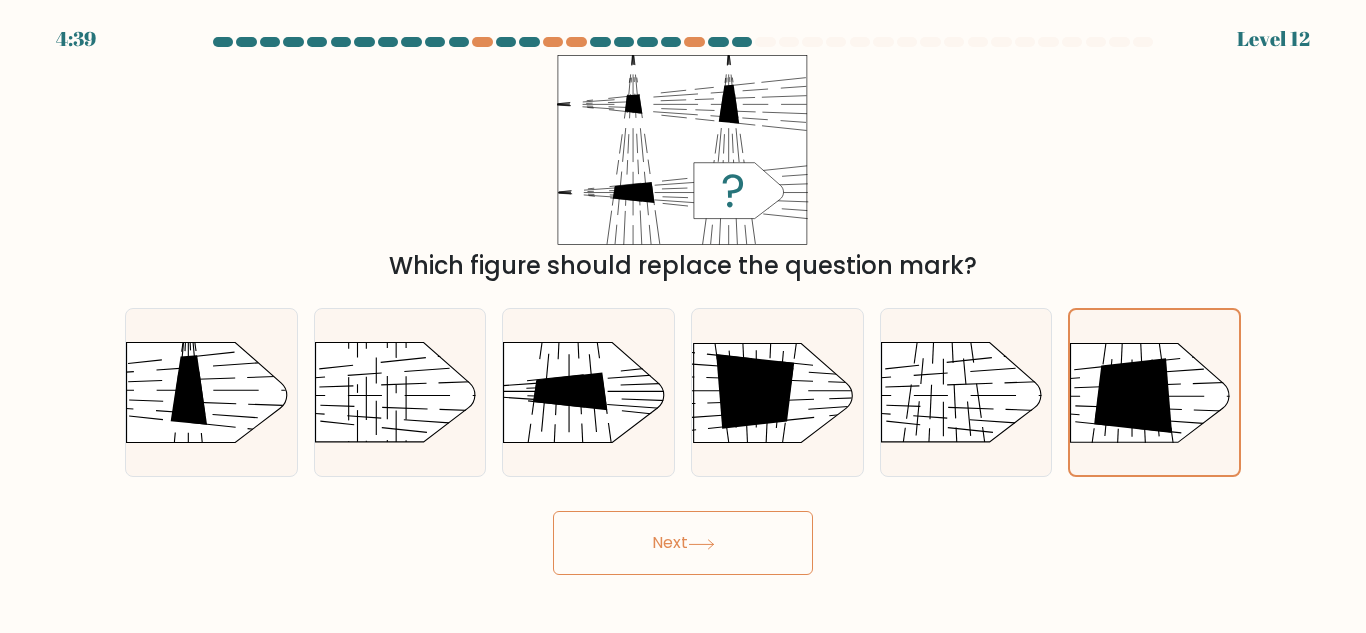 click on "Next" at bounding box center [683, 543] 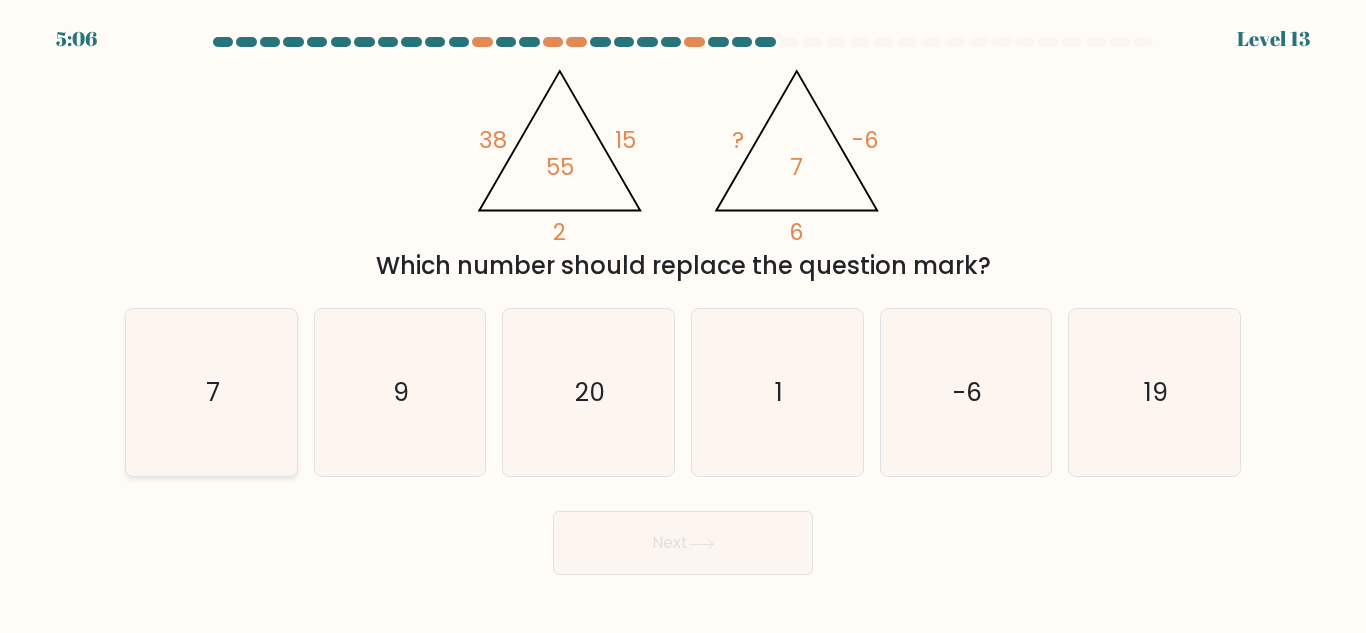 click on "7" 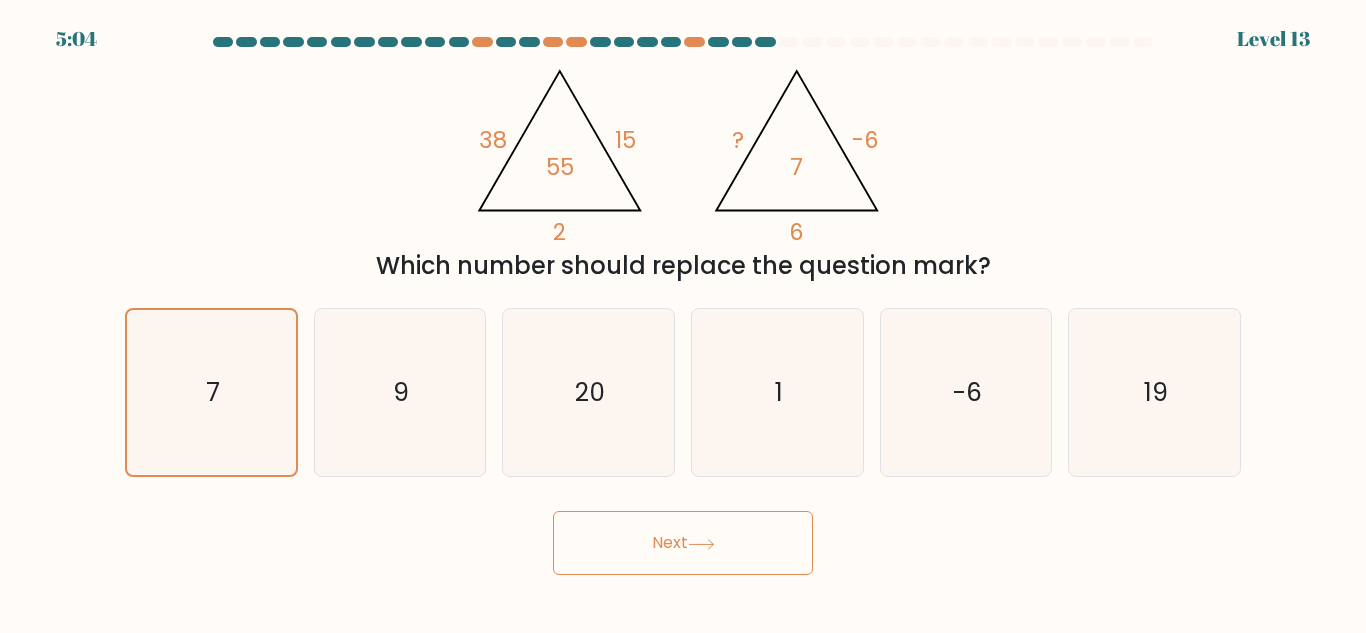 click on "Next" at bounding box center [683, 543] 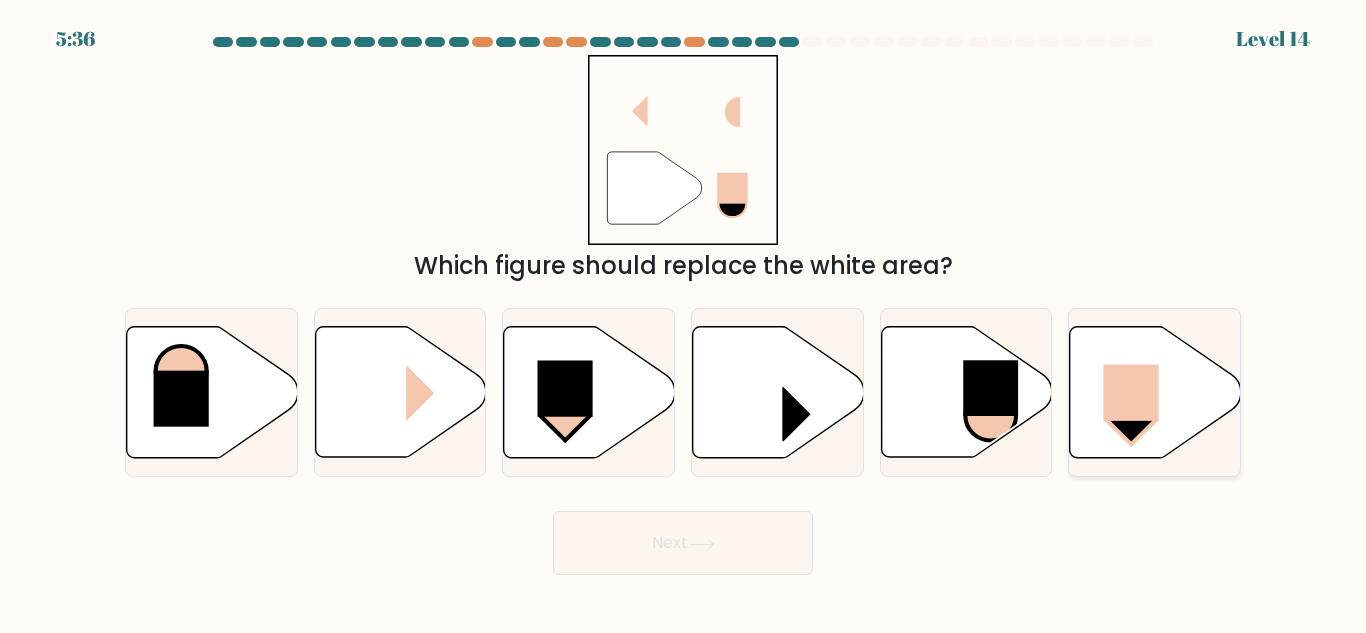 click 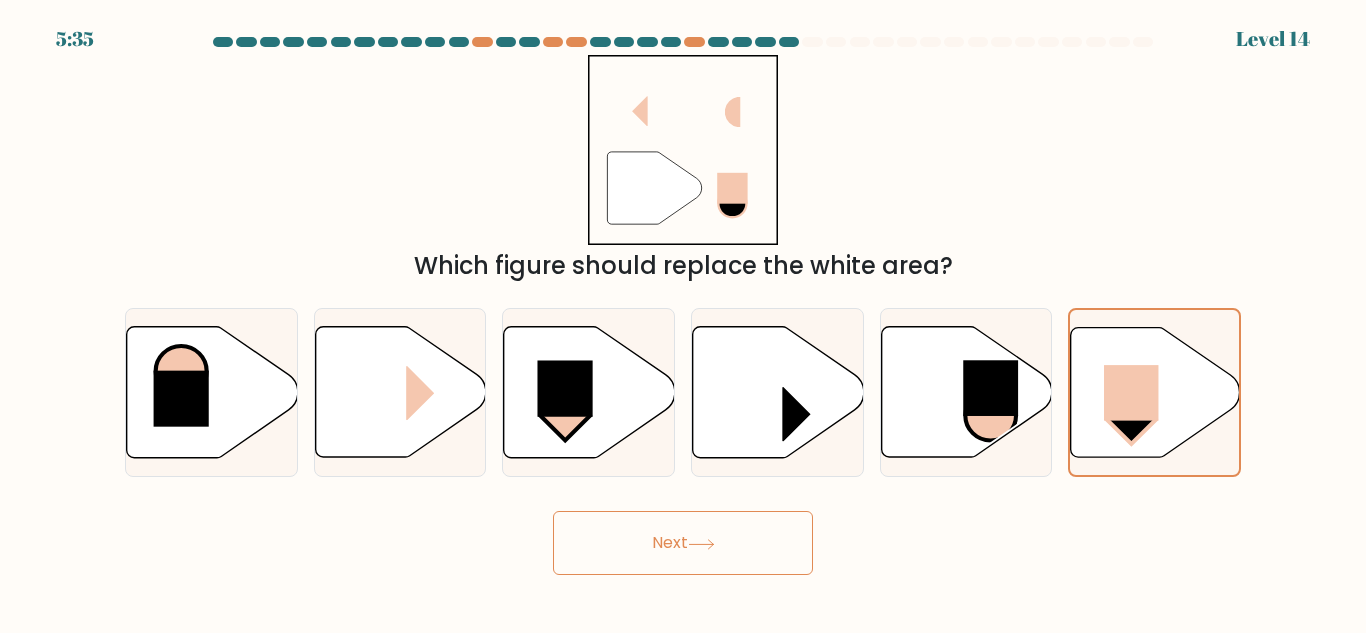 click on "Next" at bounding box center (683, 543) 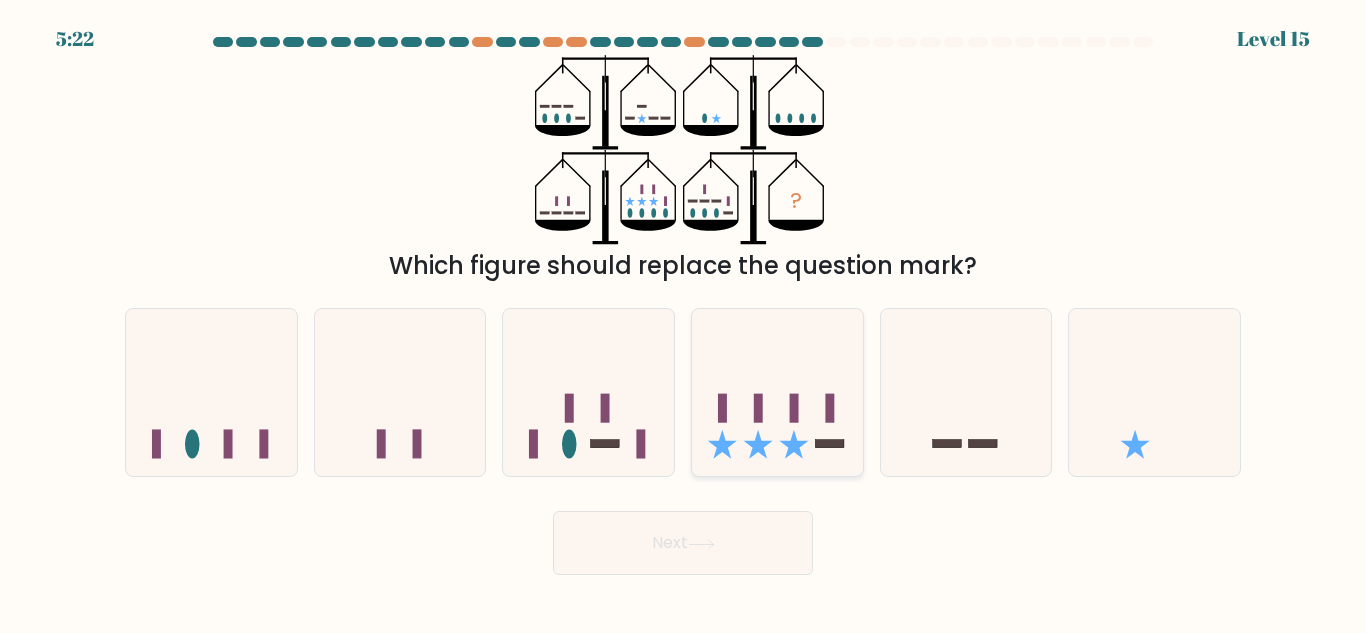 click 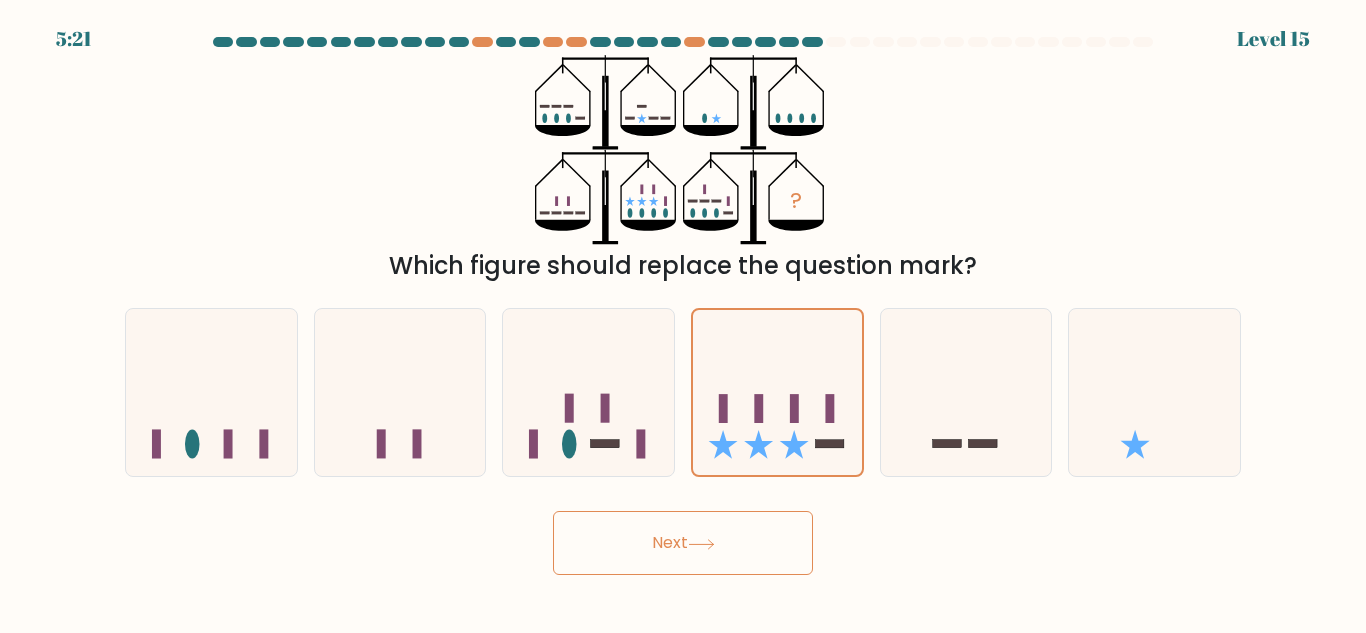 click on "Next" at bounding box center [683, 543] 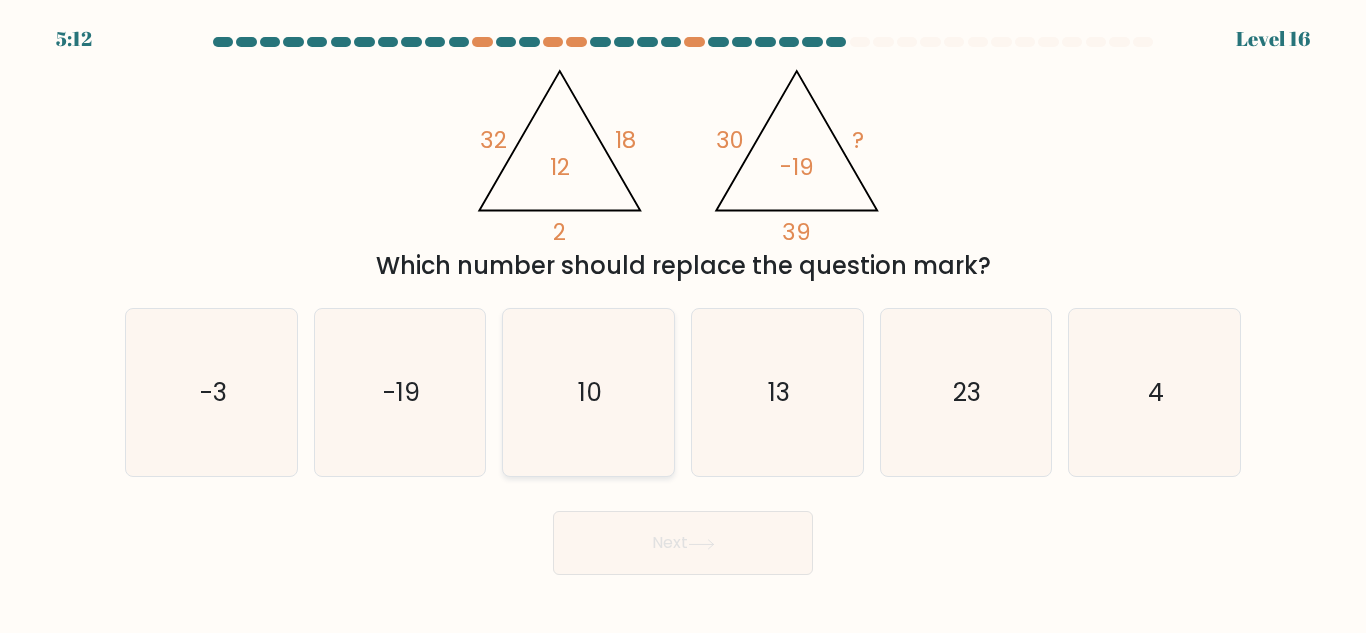 click on "10" 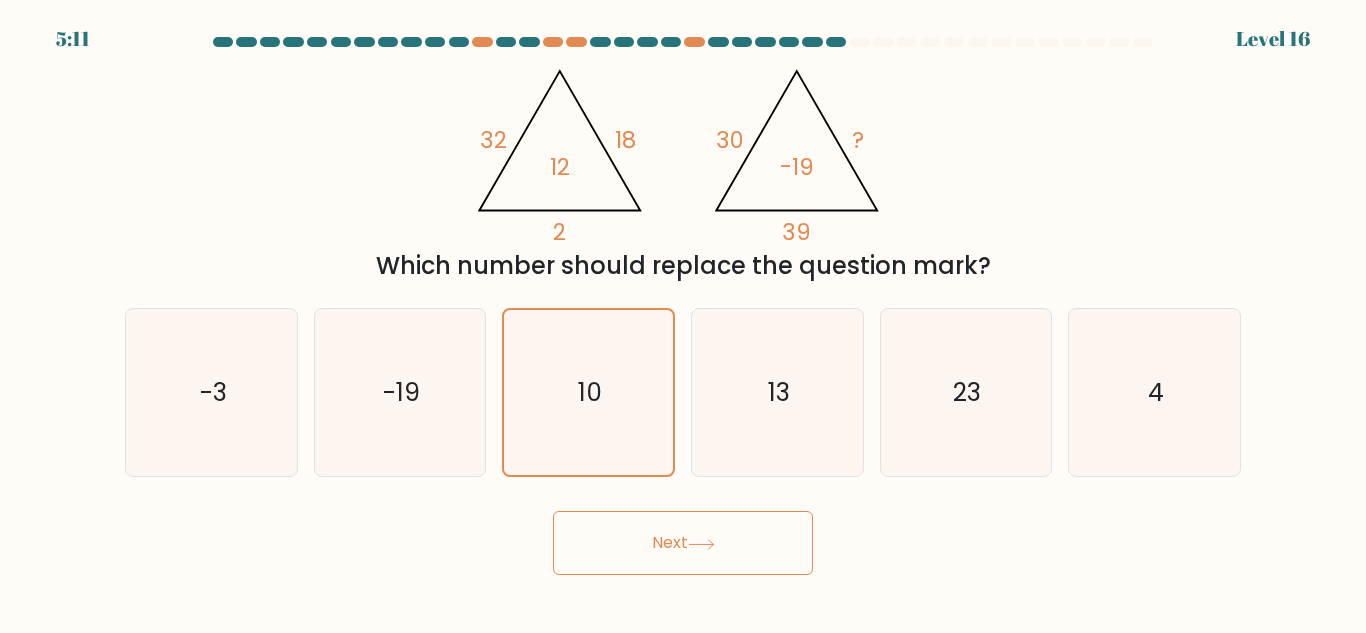 click on "Next" at bounding box center (683, 543) 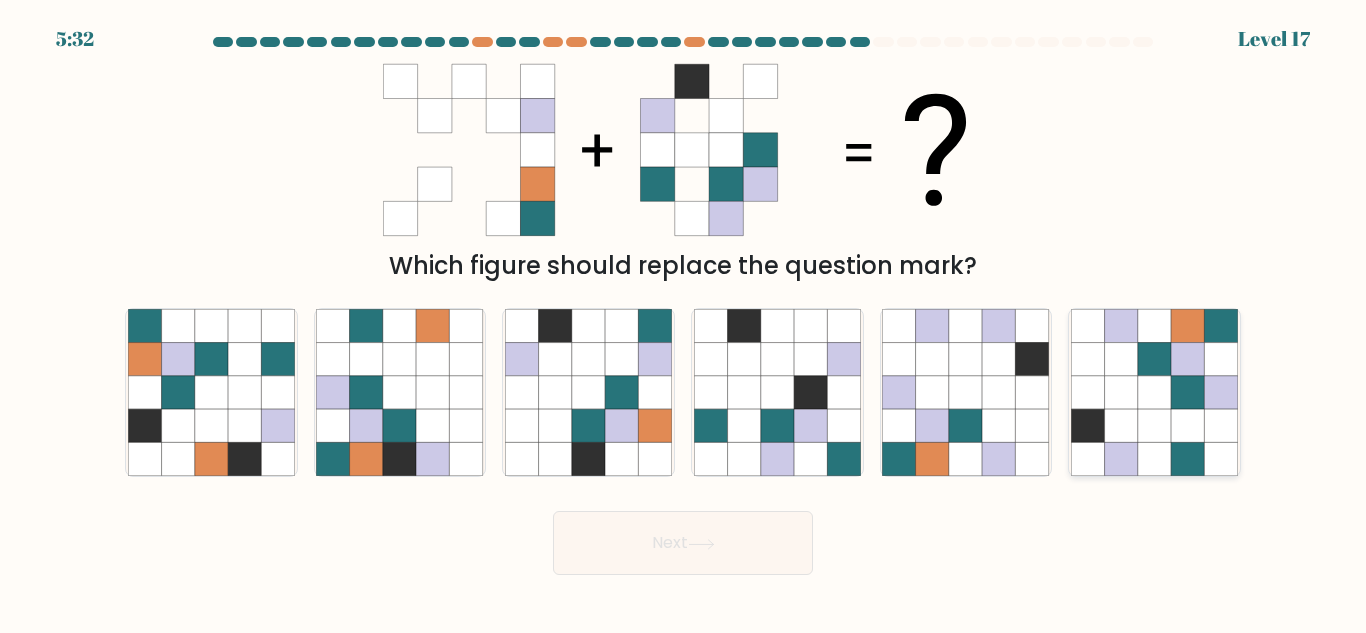 click 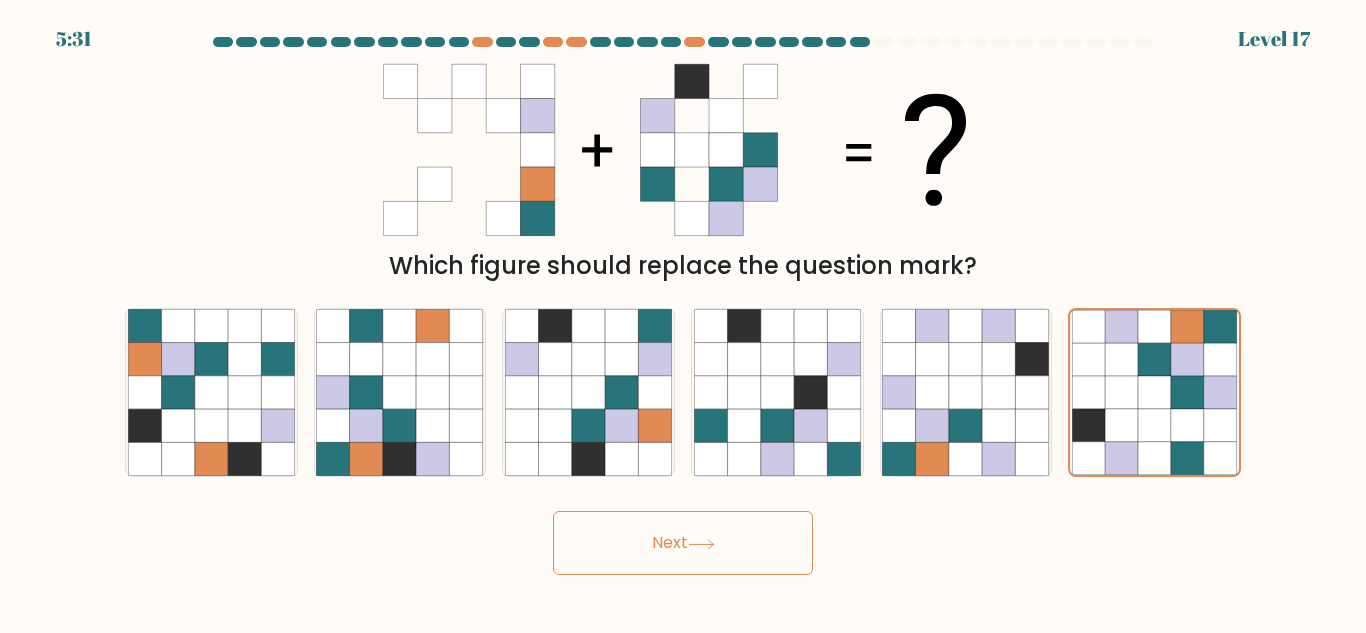 click on "Next" at bounding box center [683, 543] 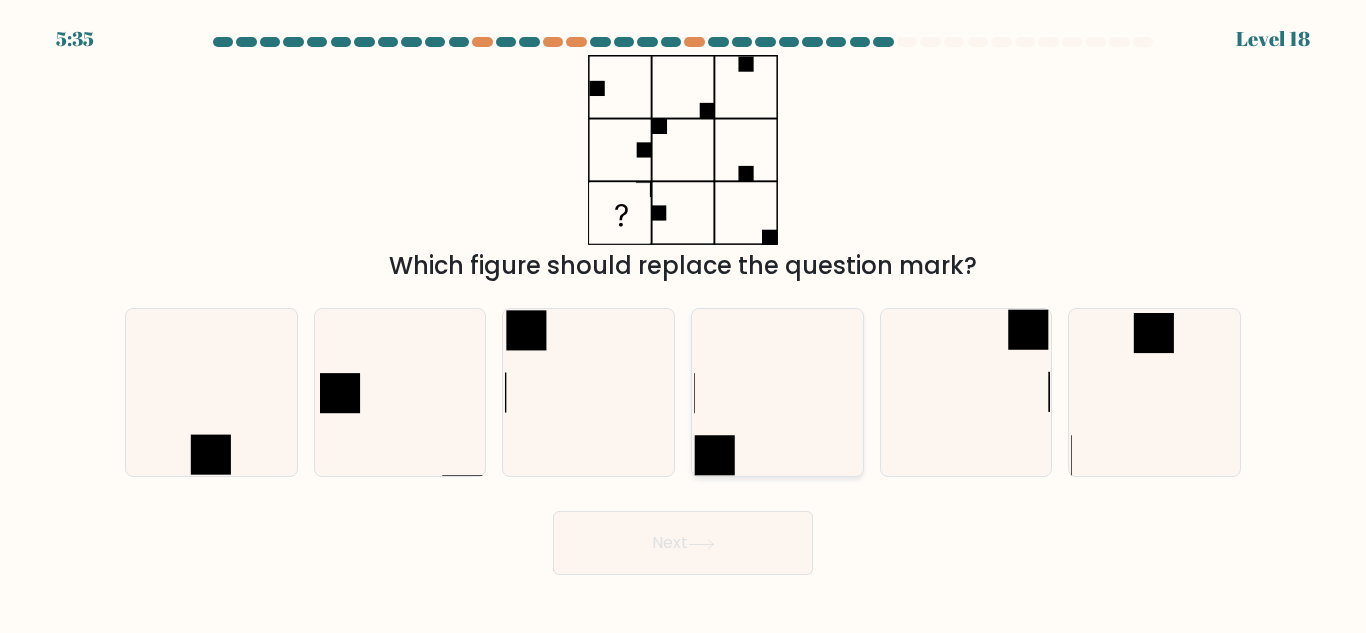 click 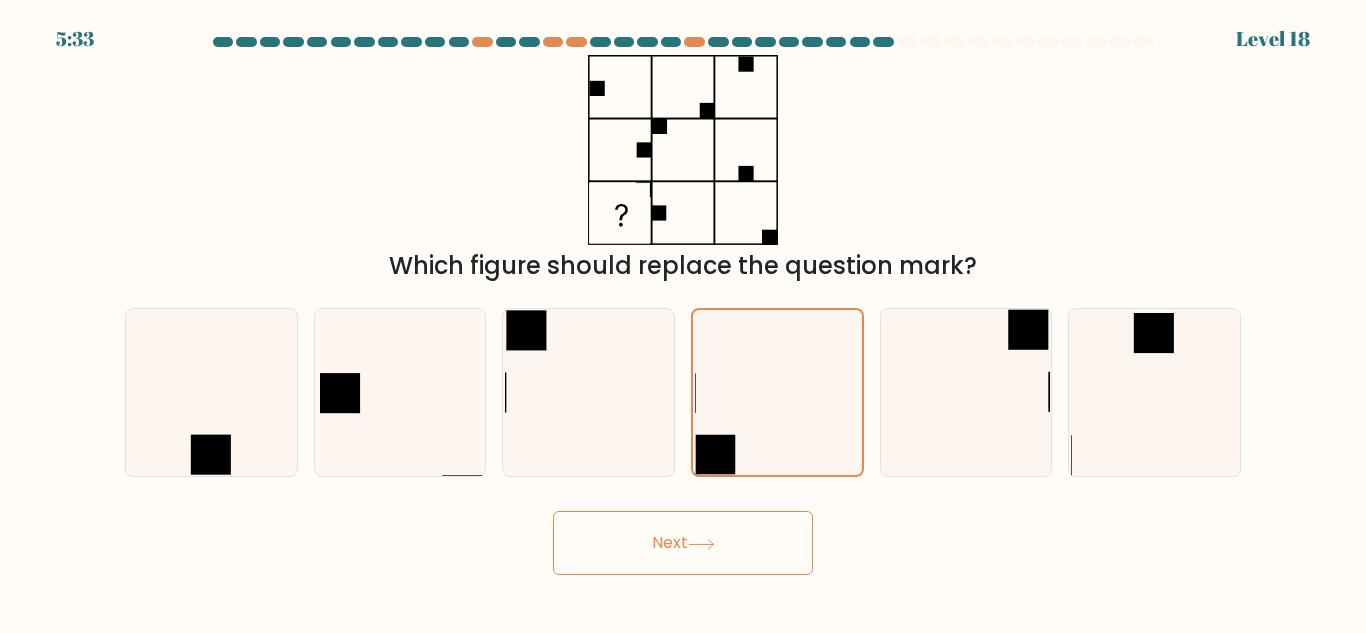 click at bounding box center [683, 306] 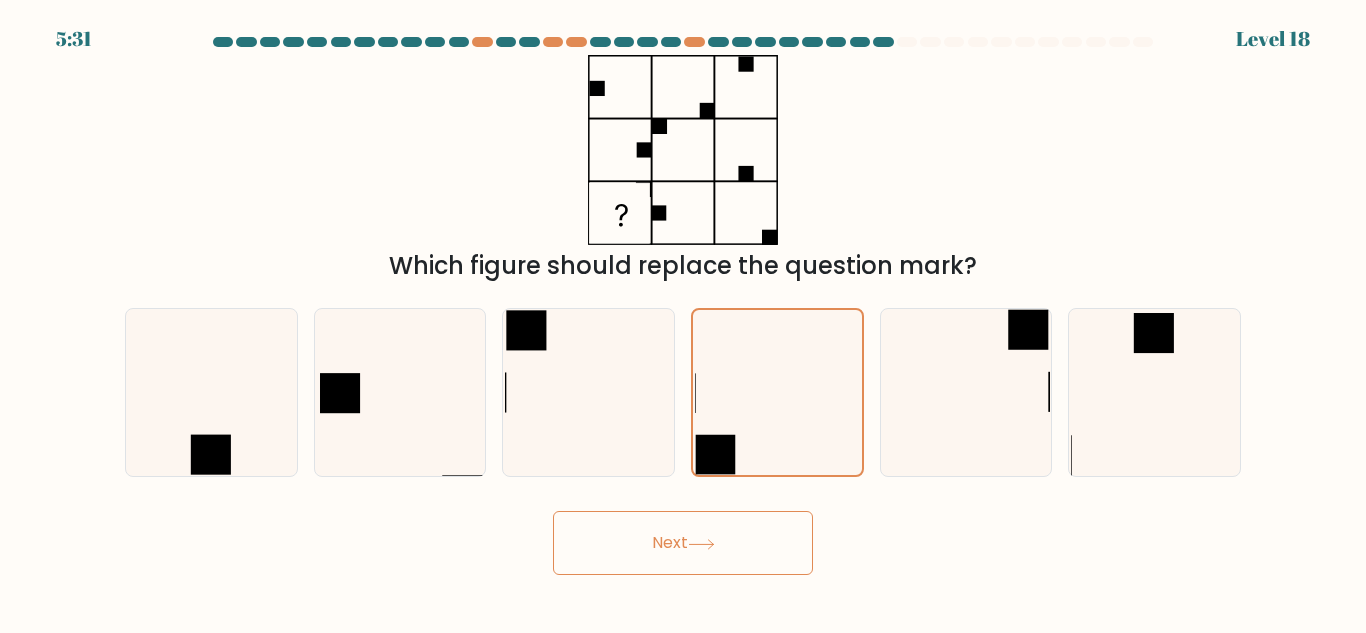 click at bounding box center (683, 306) 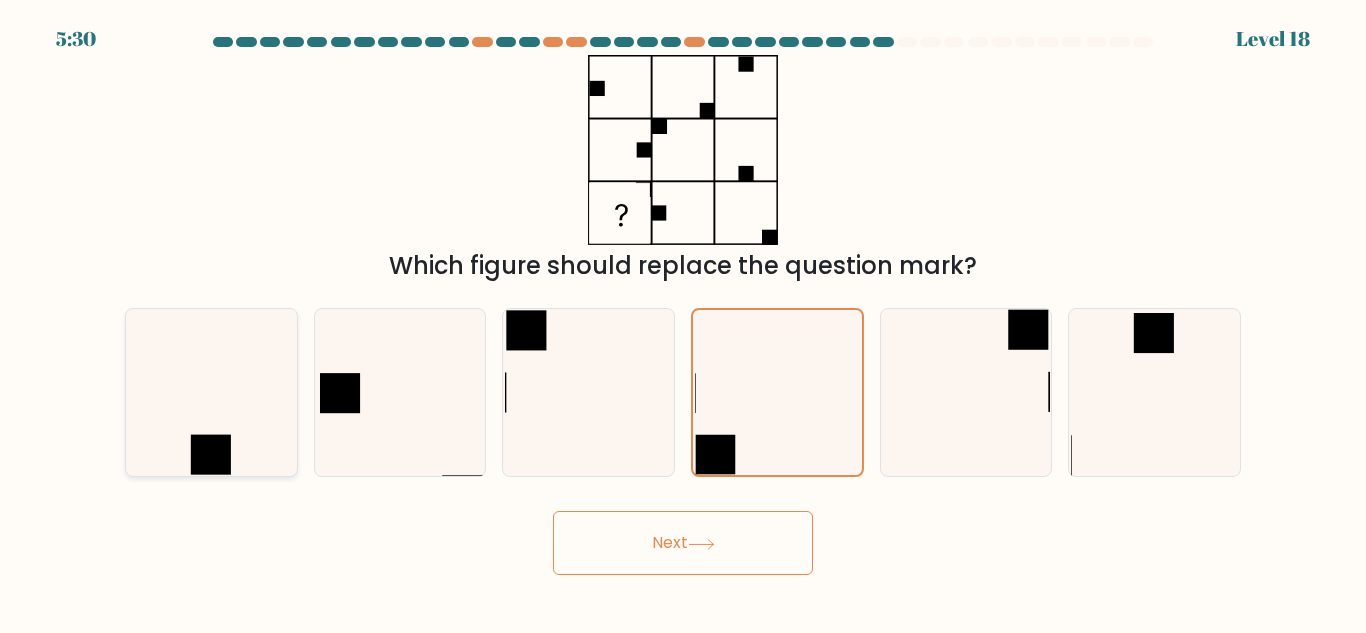 click 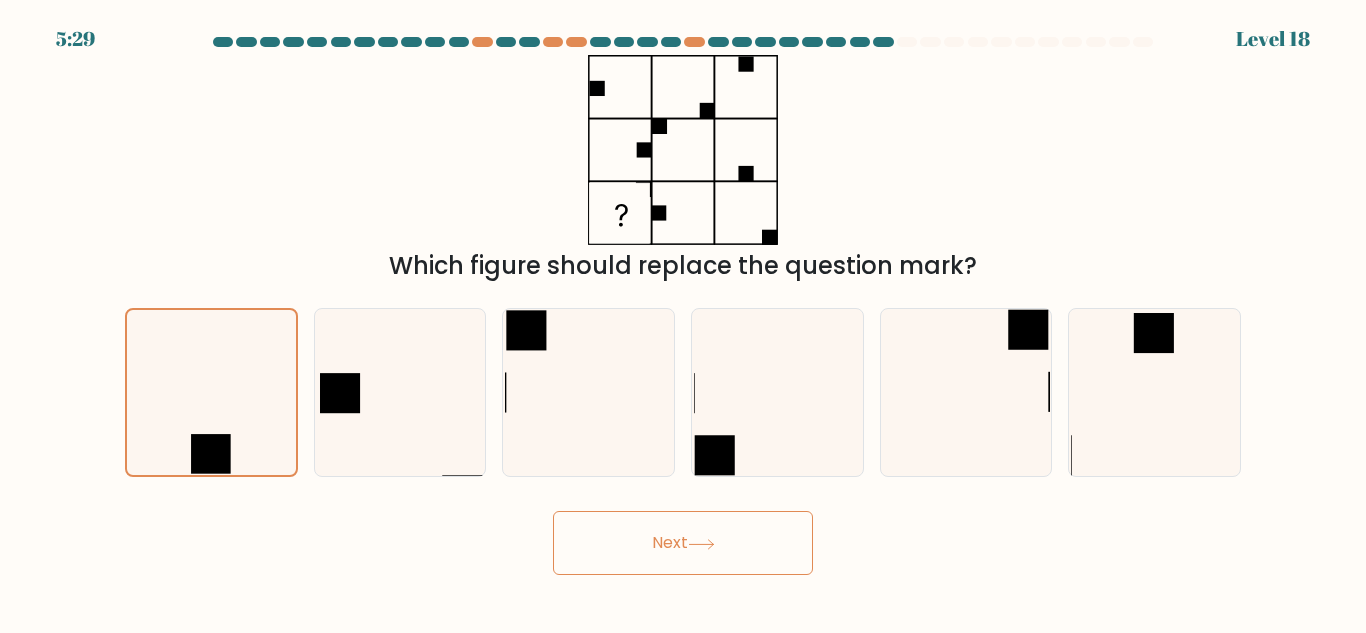 click on "Next" at bounding box center (683, 543) 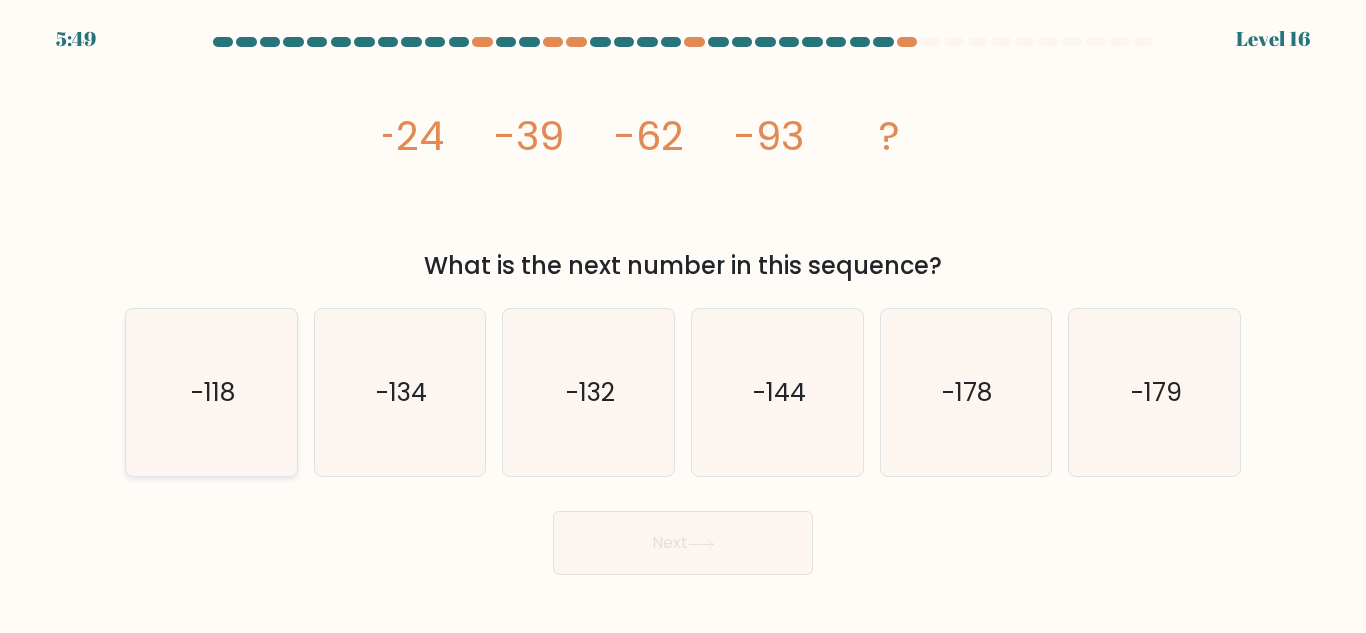 click on "-118" 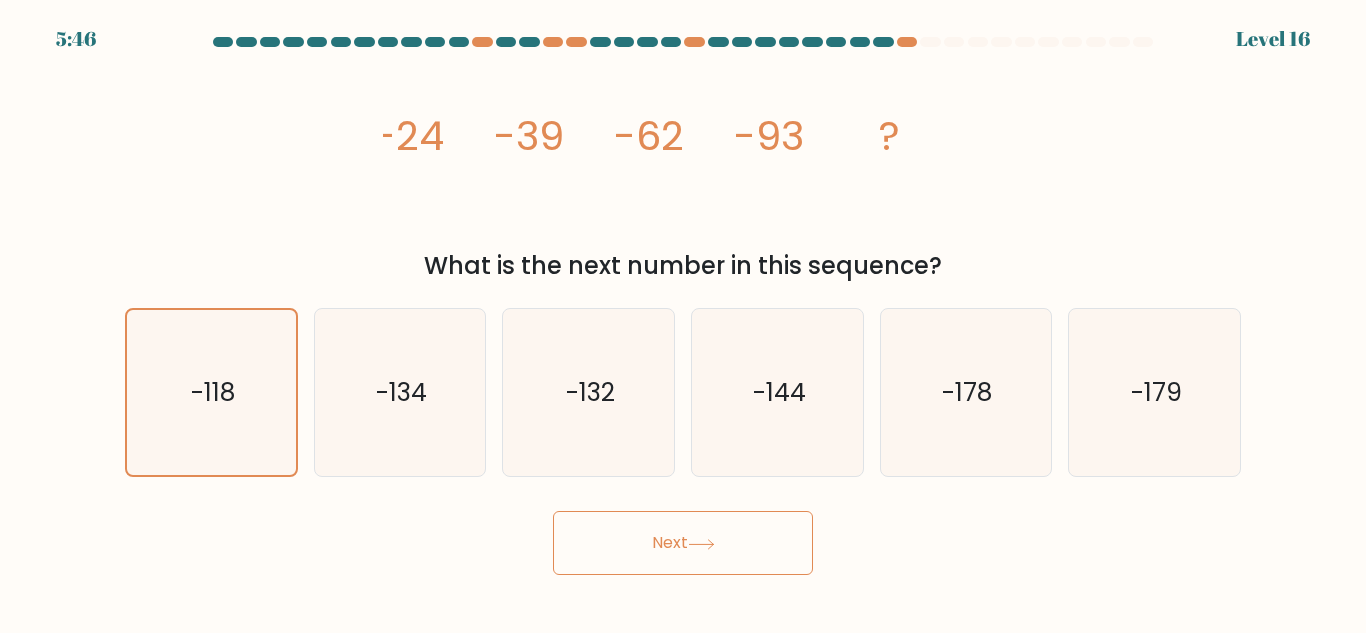 click on "Next" at bounding box center (683, 543) 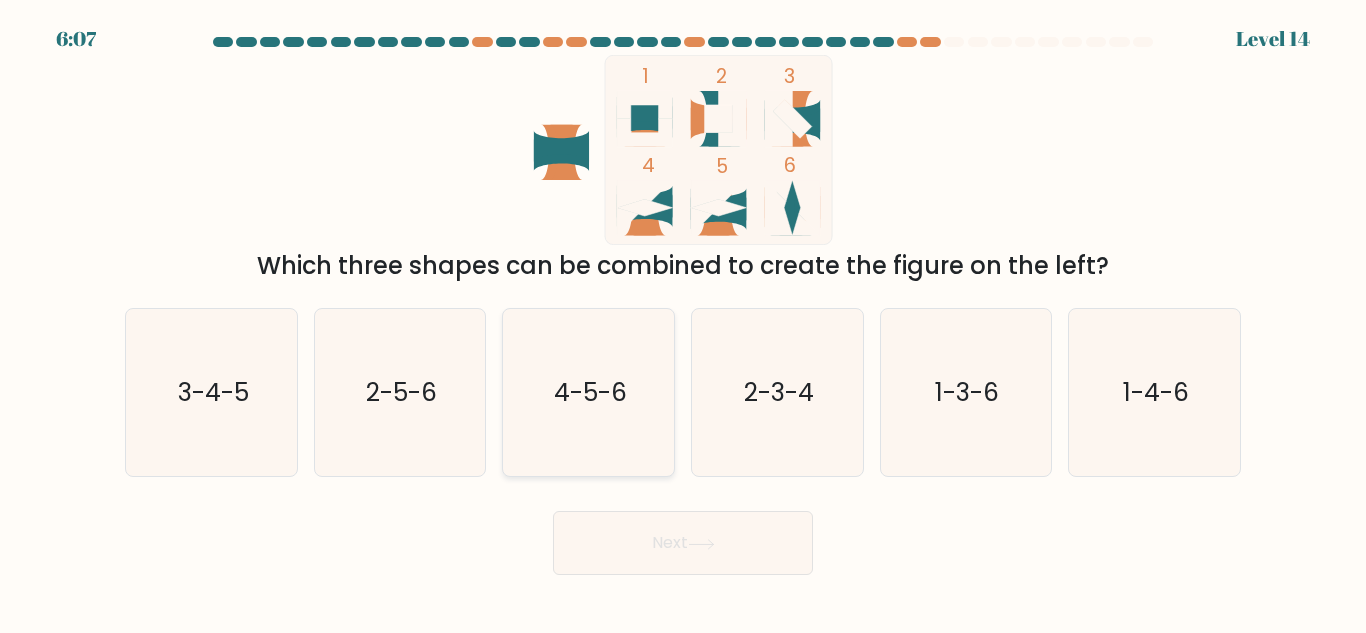 click on "4-5-6" 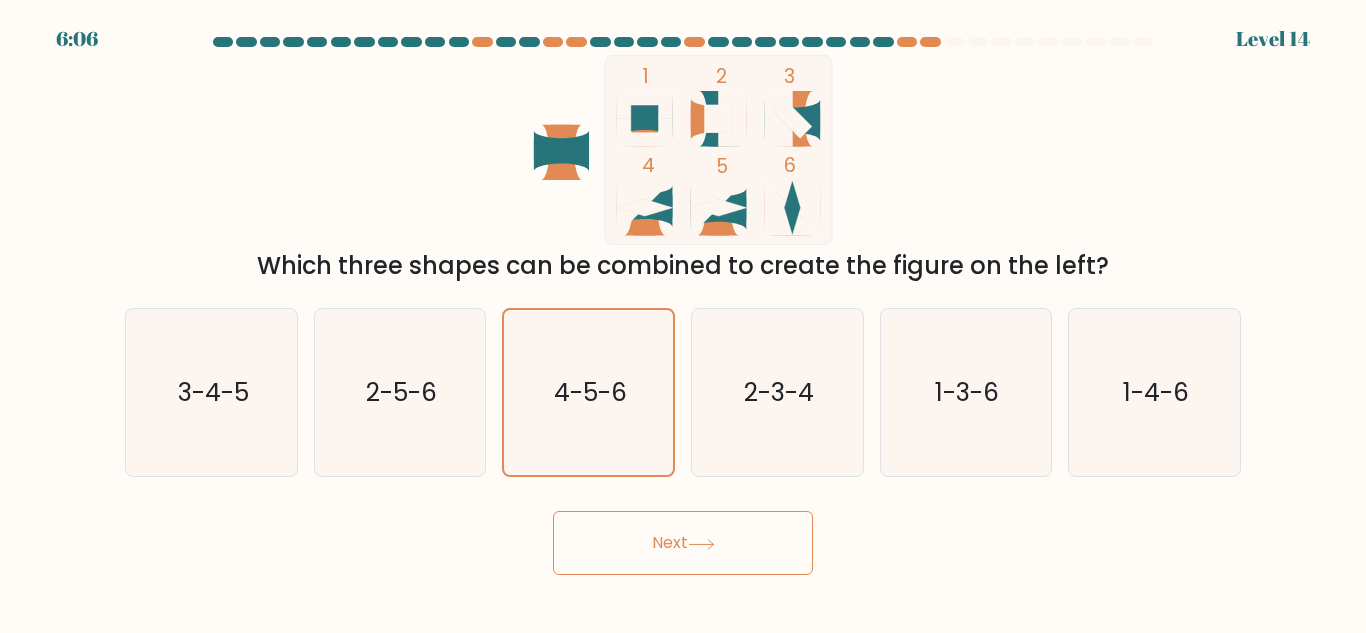 click on "Next" at bounding box center [683, 543] 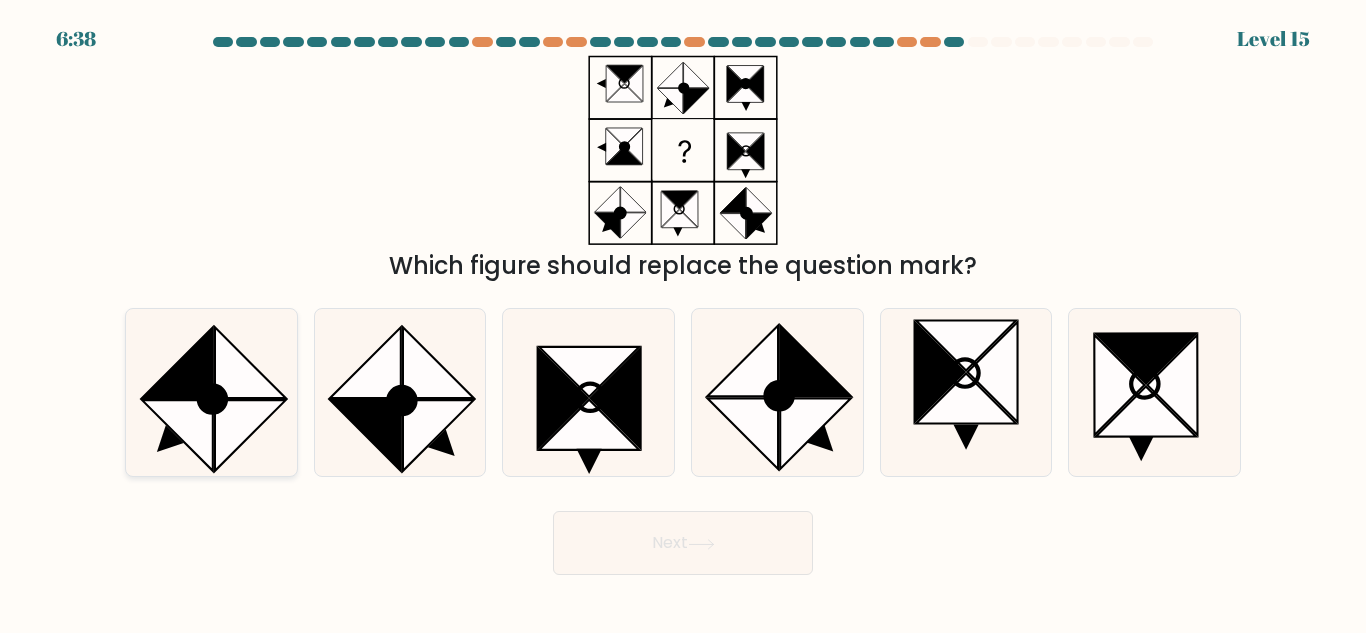 click 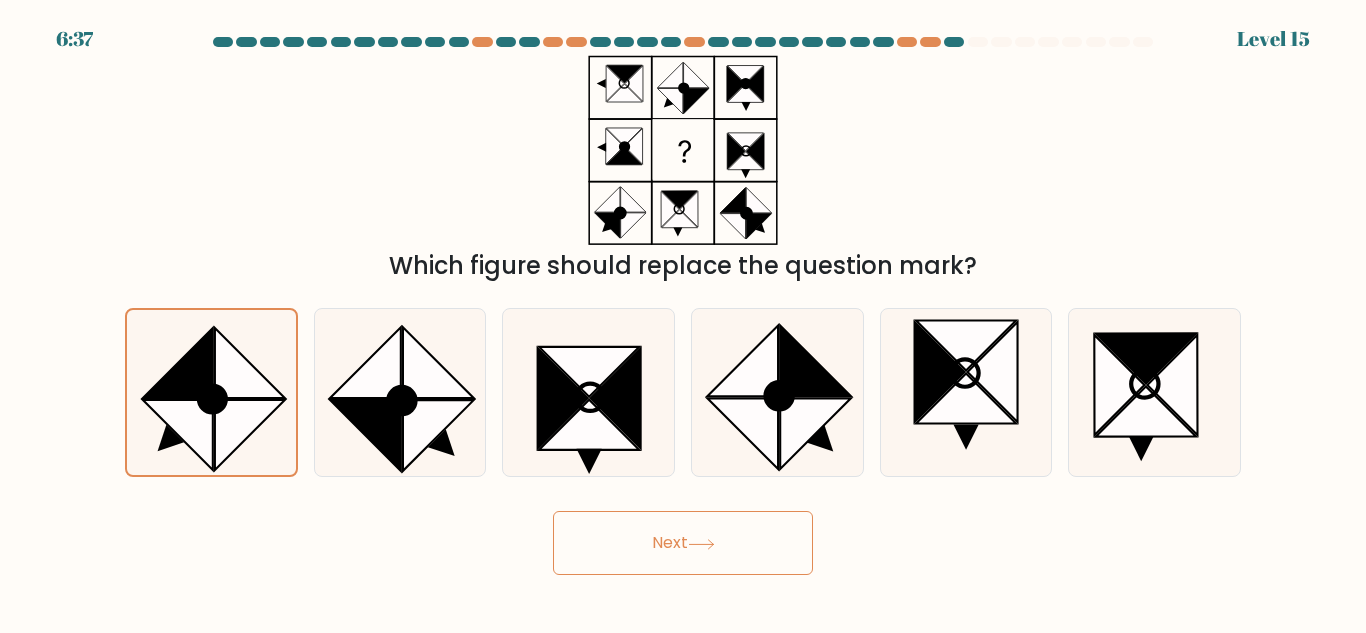 click on "Next" at bounding box center (683, 543) 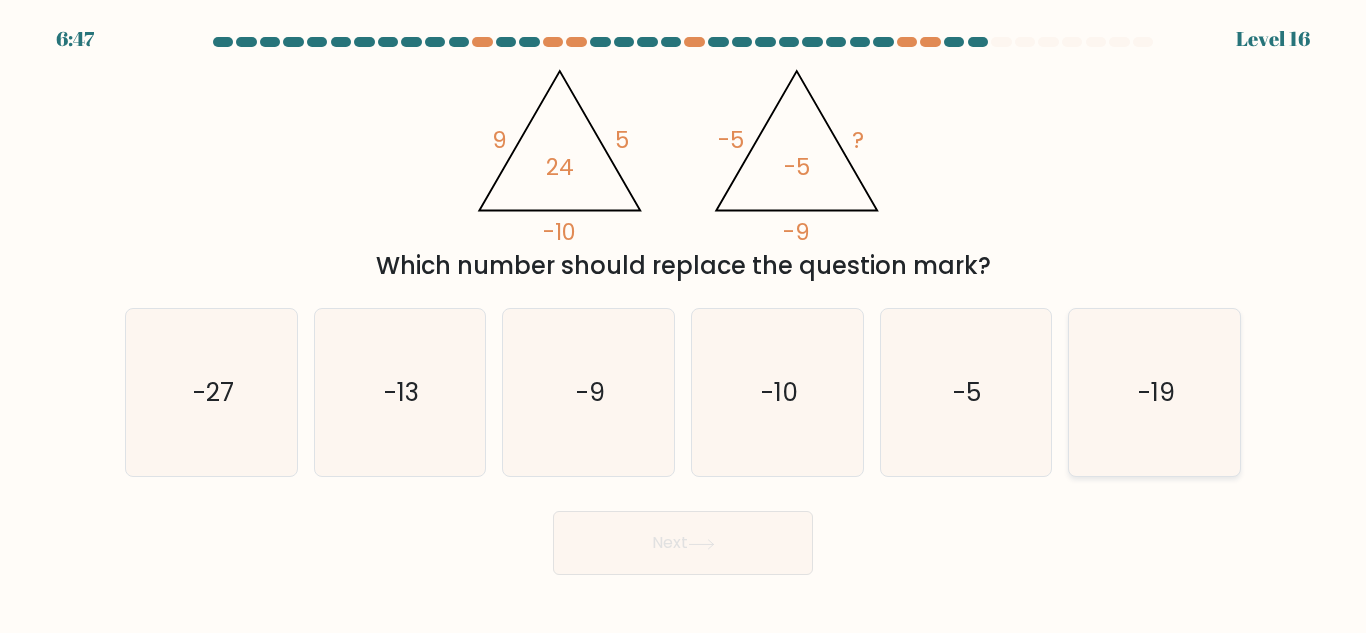 click on "-19" 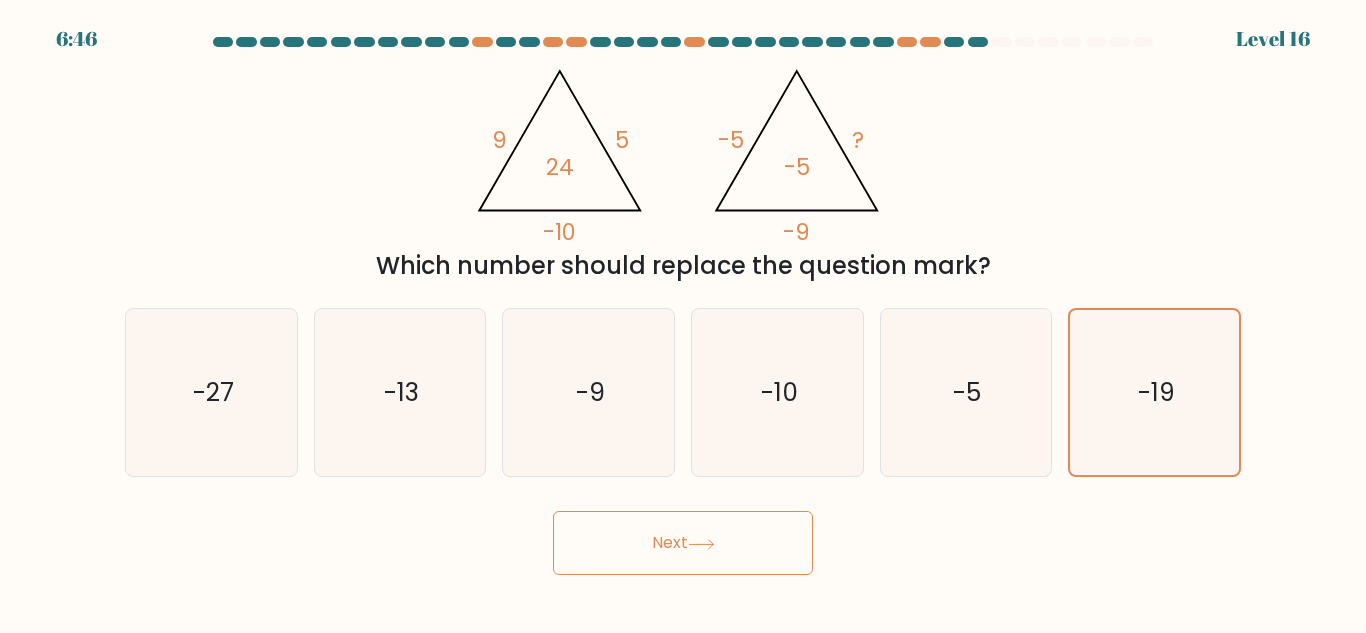 click 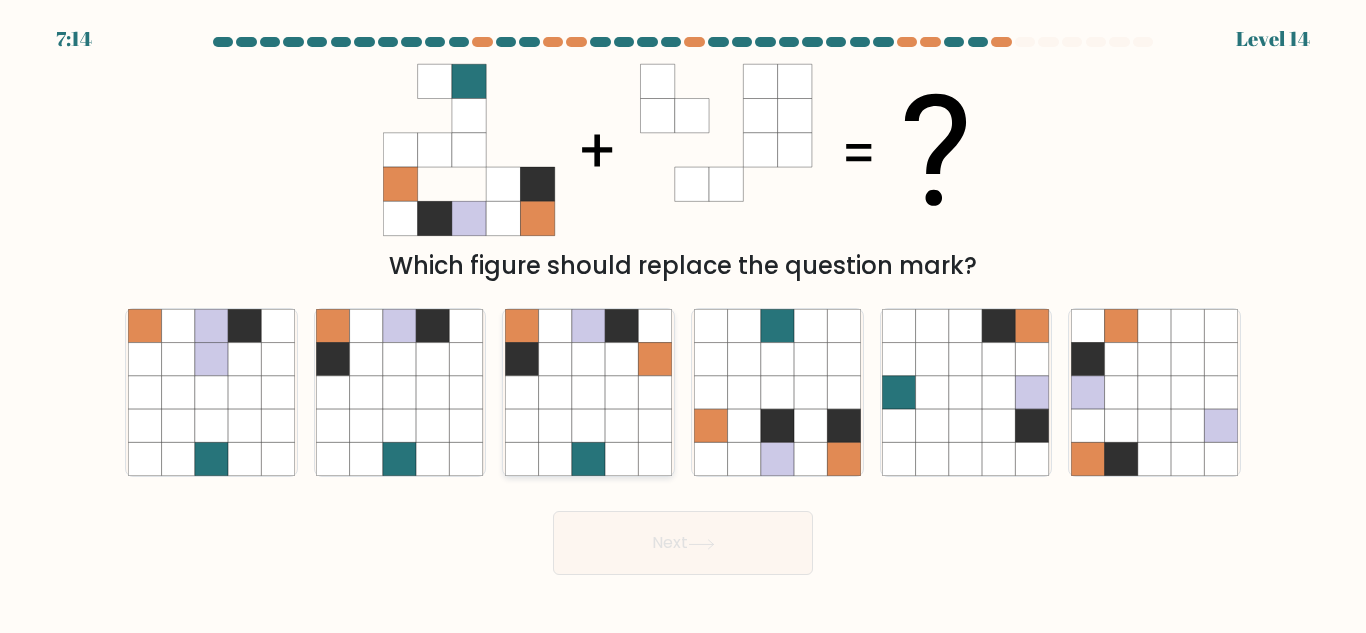 click 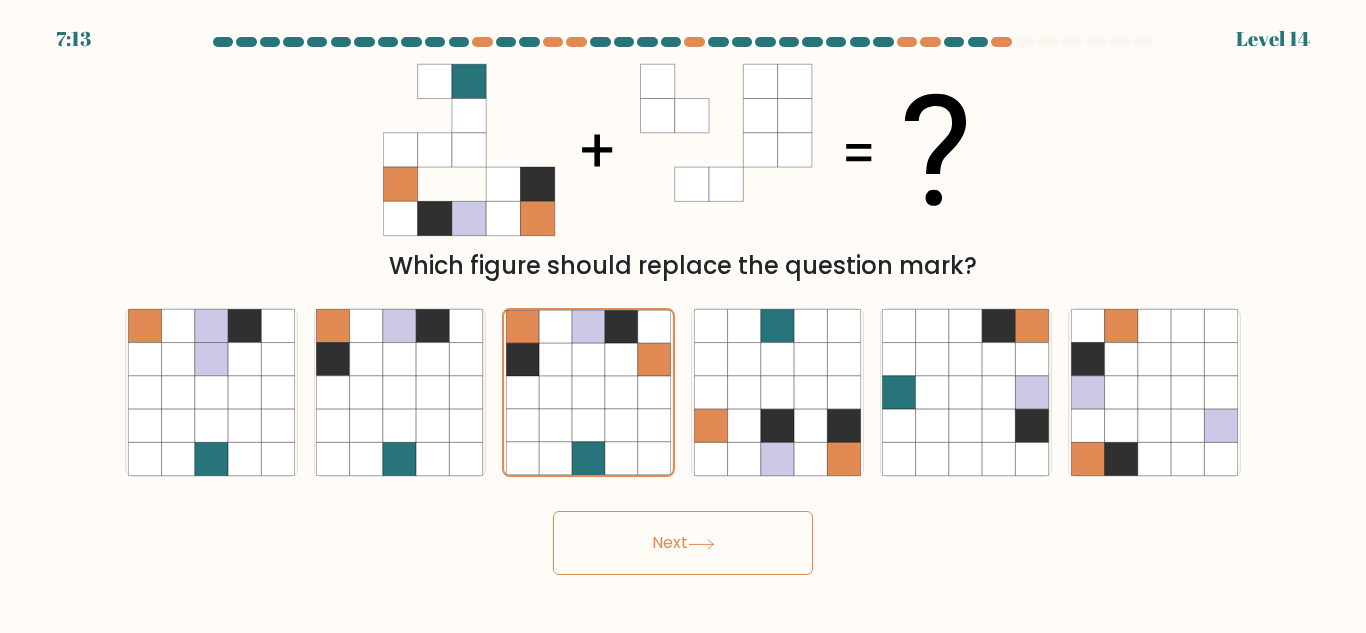 click on "Next" at bounding box center (683, 543) 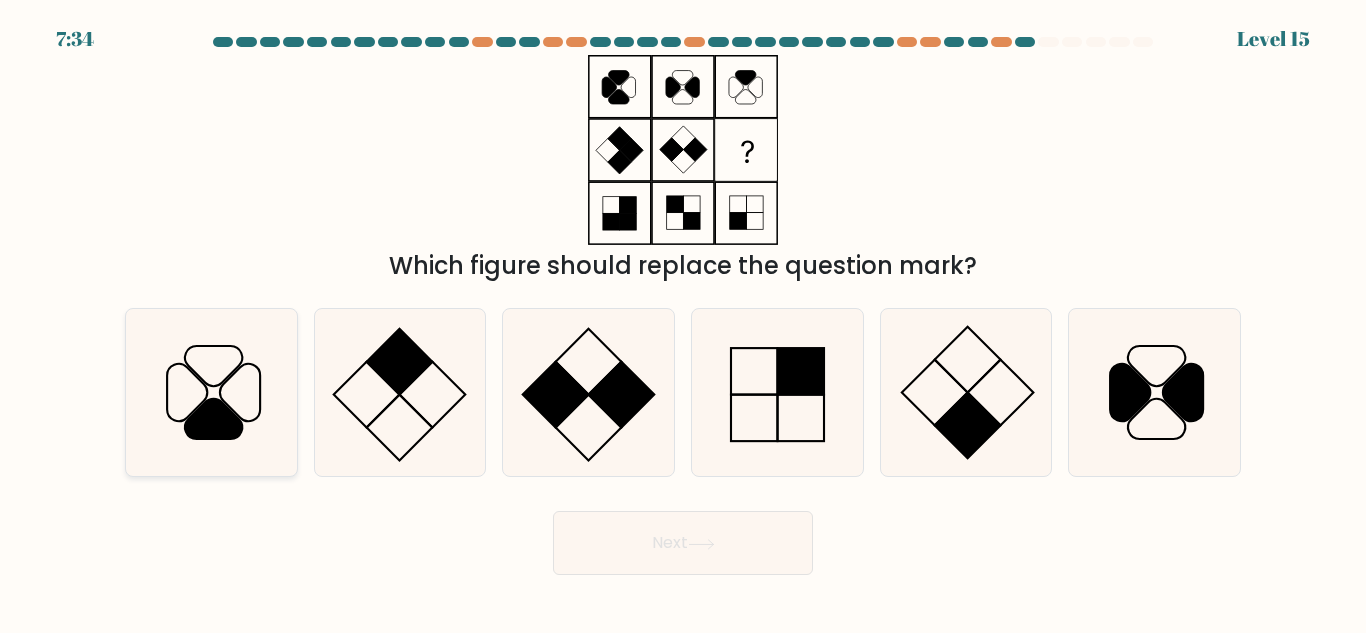 click 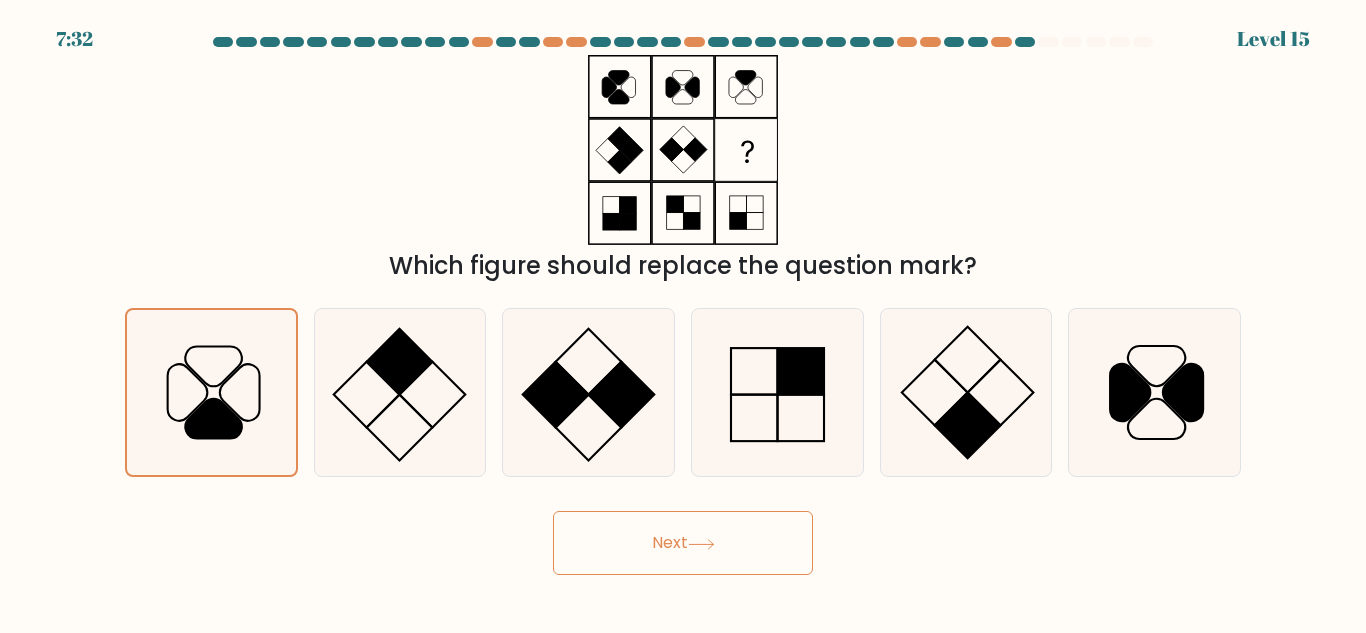 click on "Next" at bounding box center (683, 543) 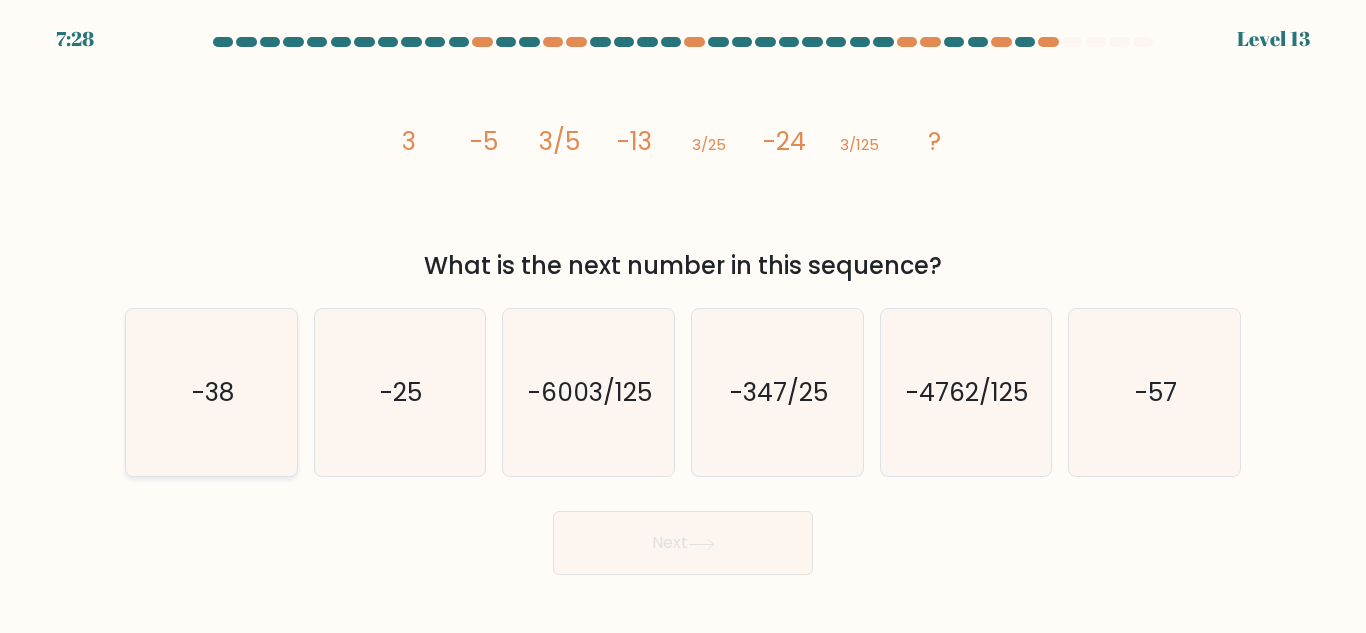 click on "-38" 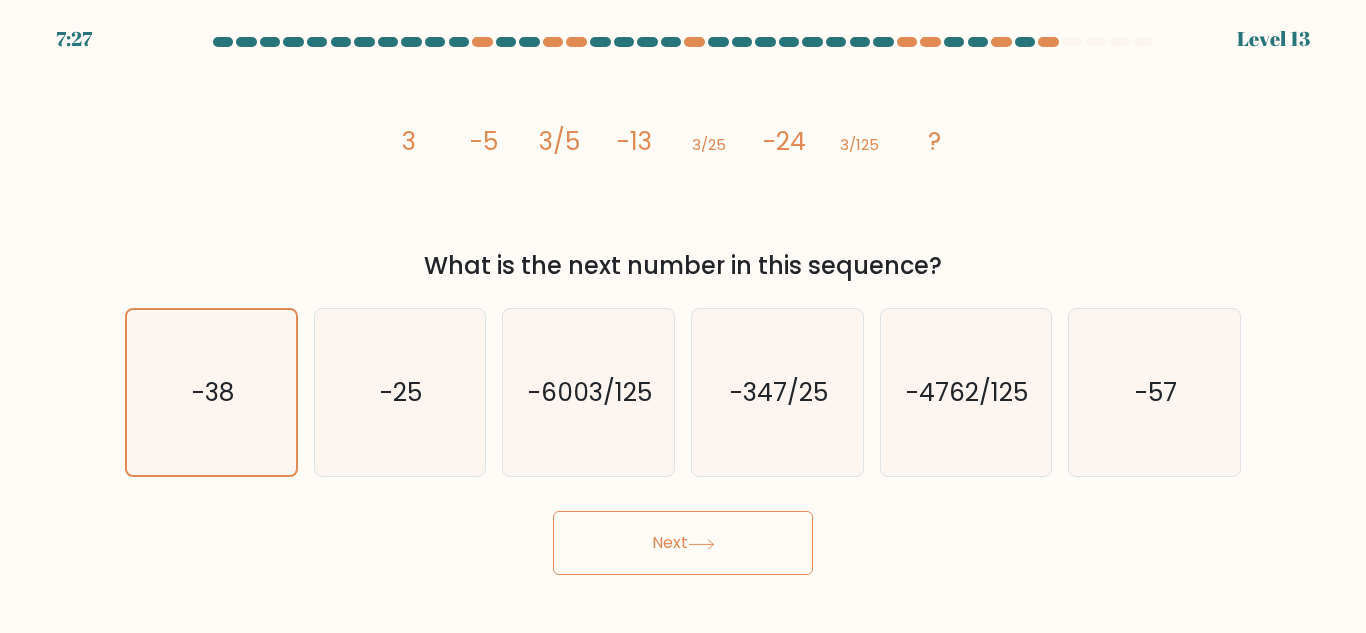 click on "Next" at bounding box center (683, 543) 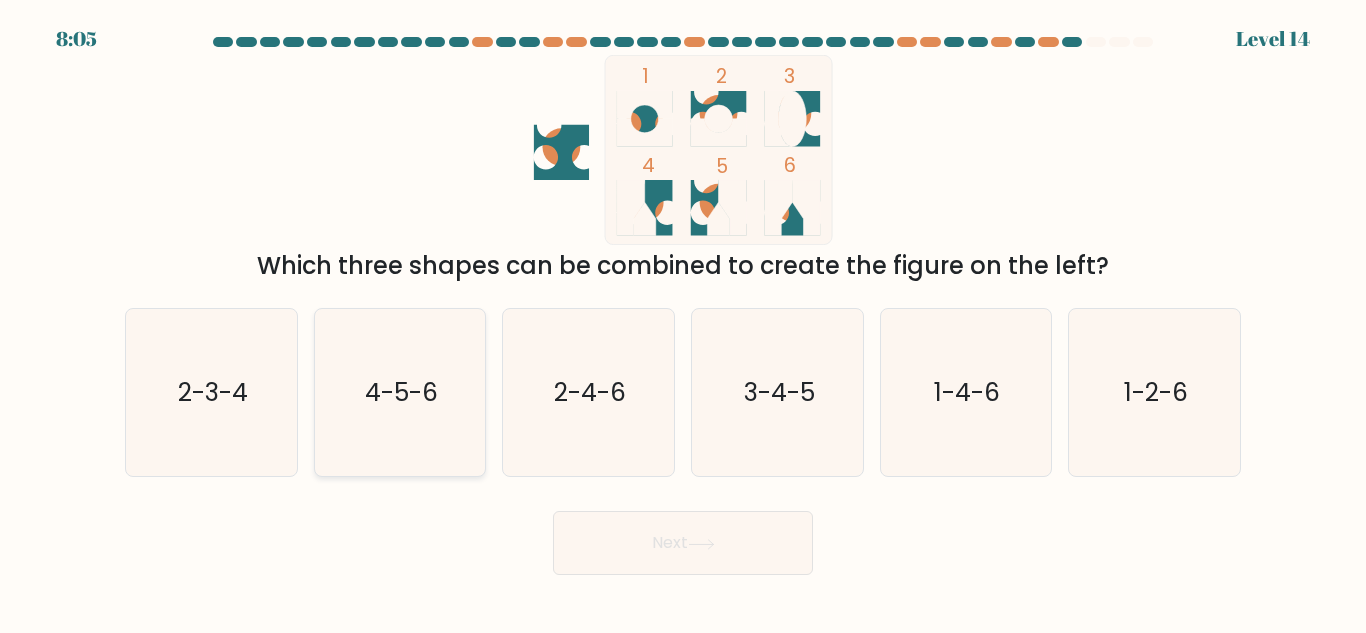 click on "4-5-6" 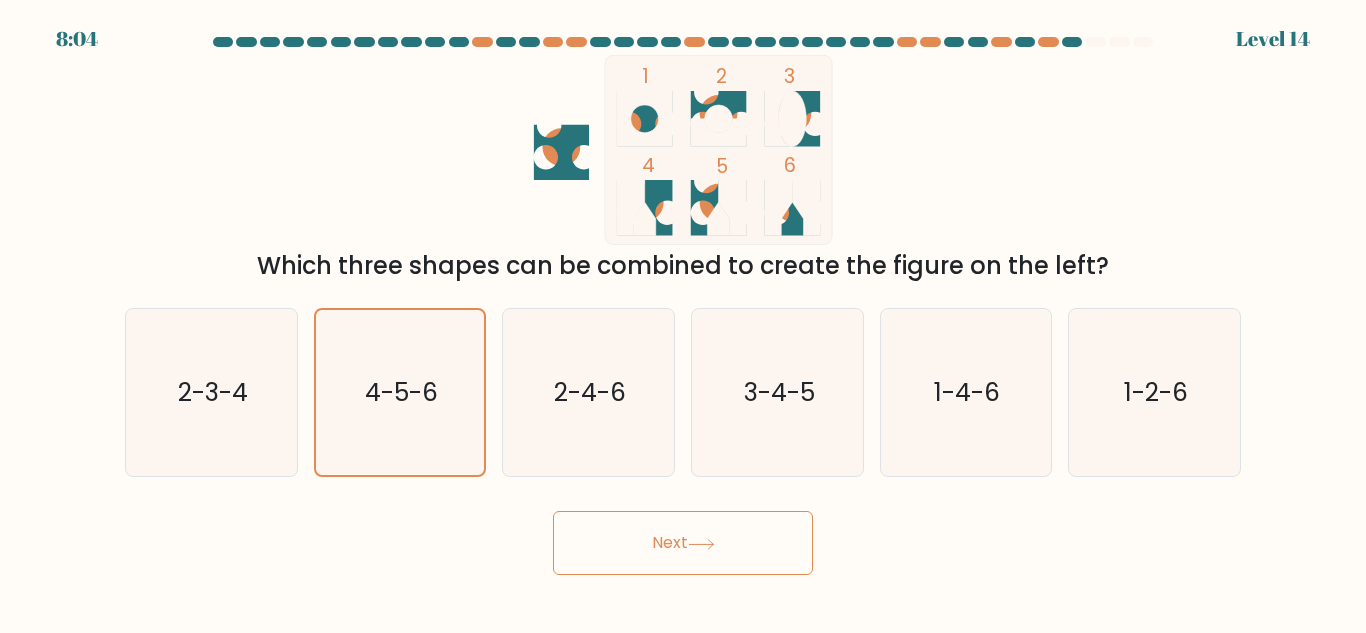 click on "Next" at bounding box center (683, 543) 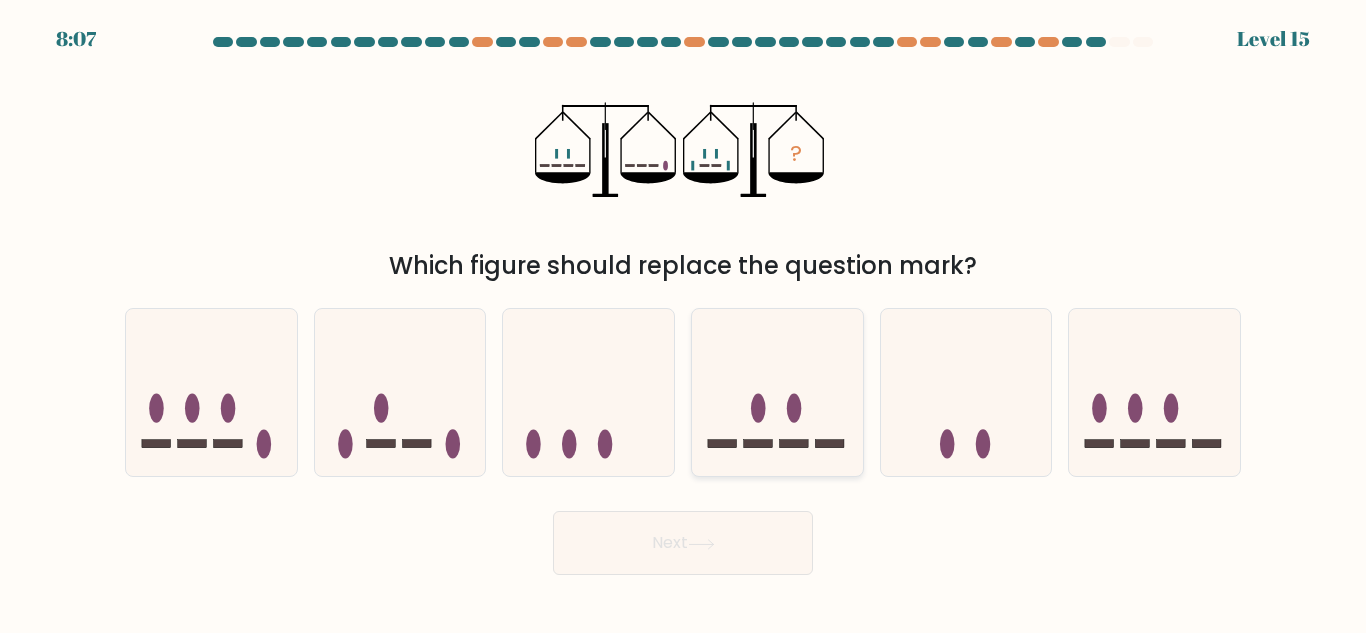 click 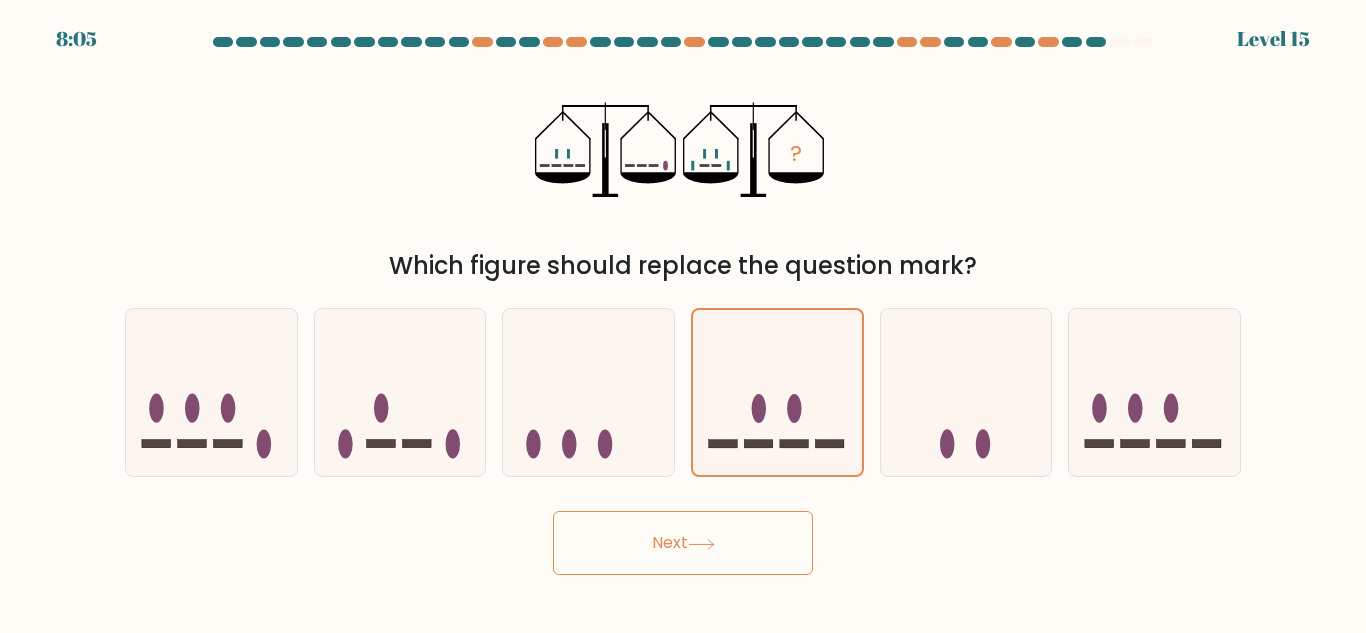click 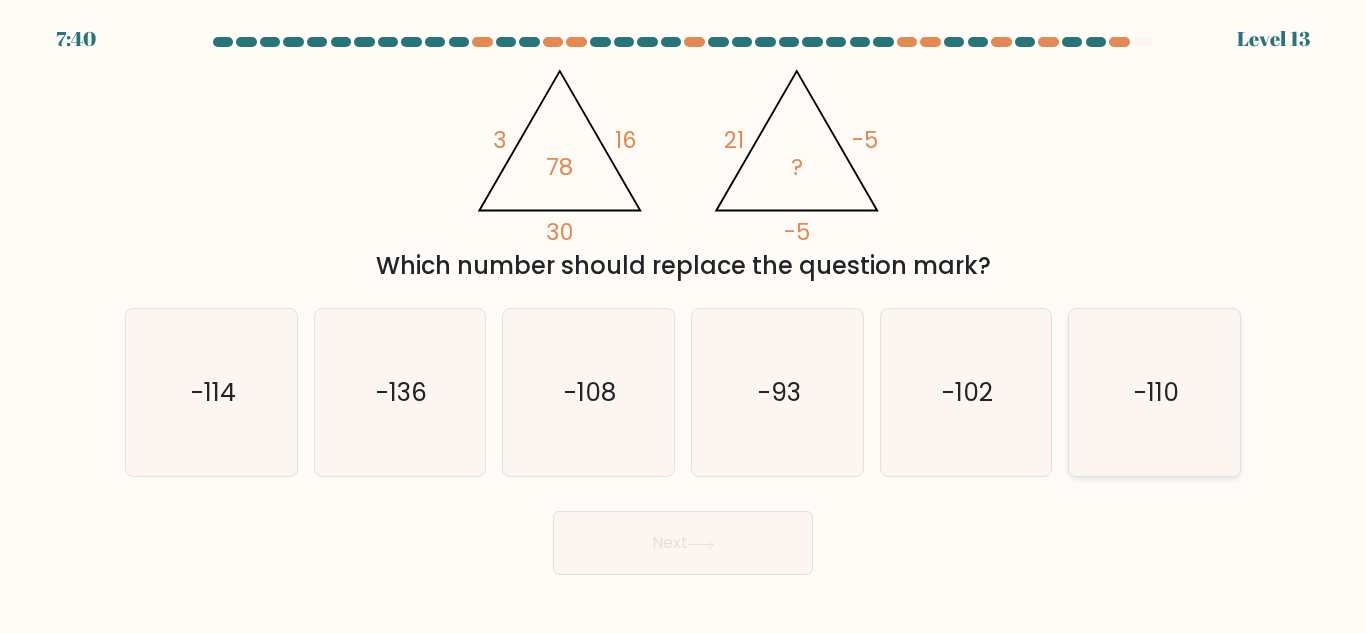 click on "-110" 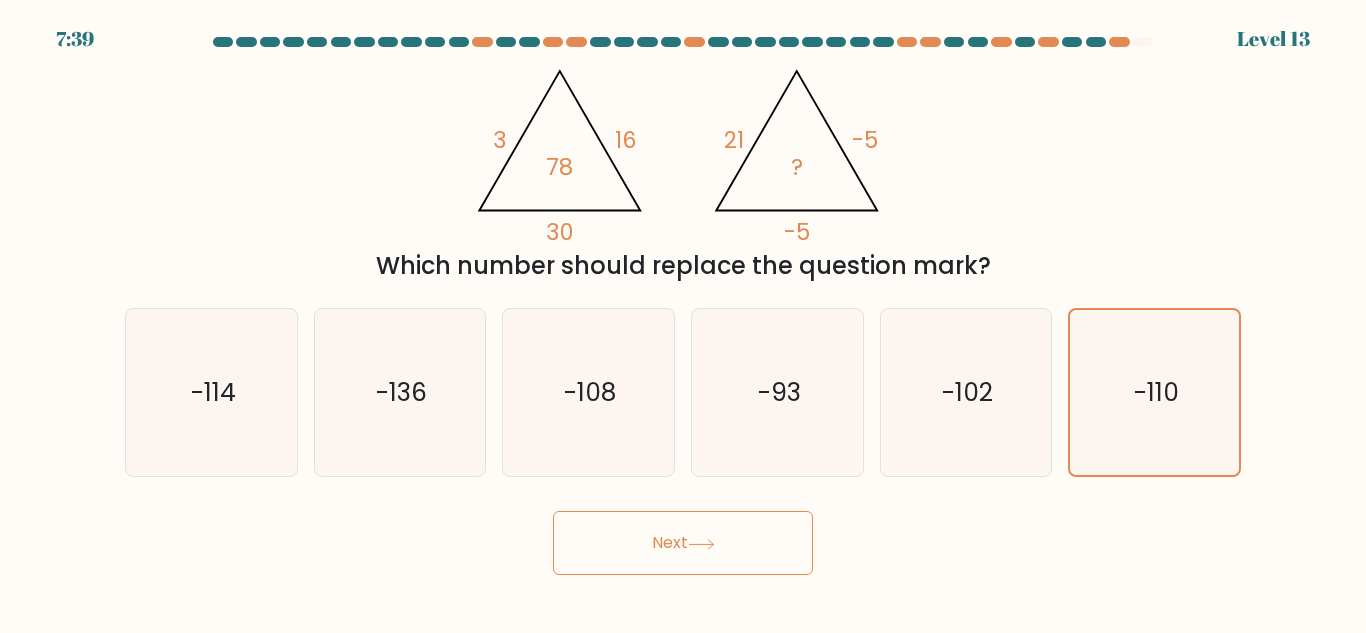 click on "Next" at bounding box center [683, 543] 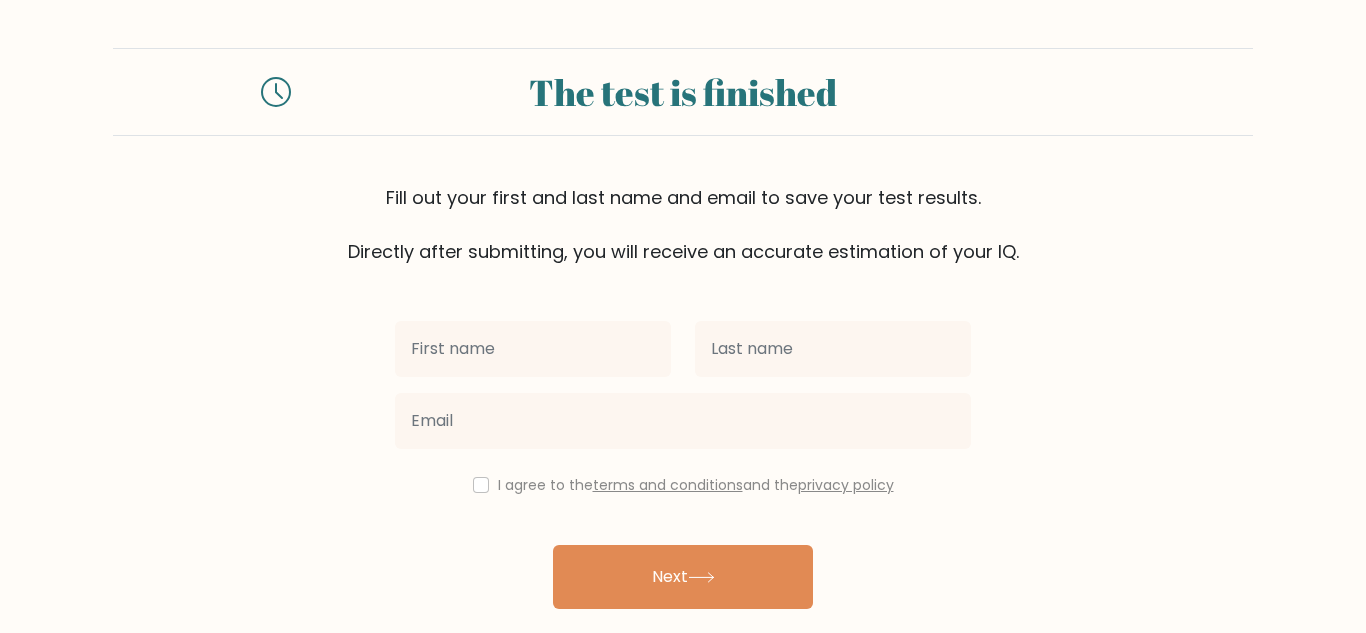 scroll, scrollTop: 0, scrollLeft: 0, axis: both 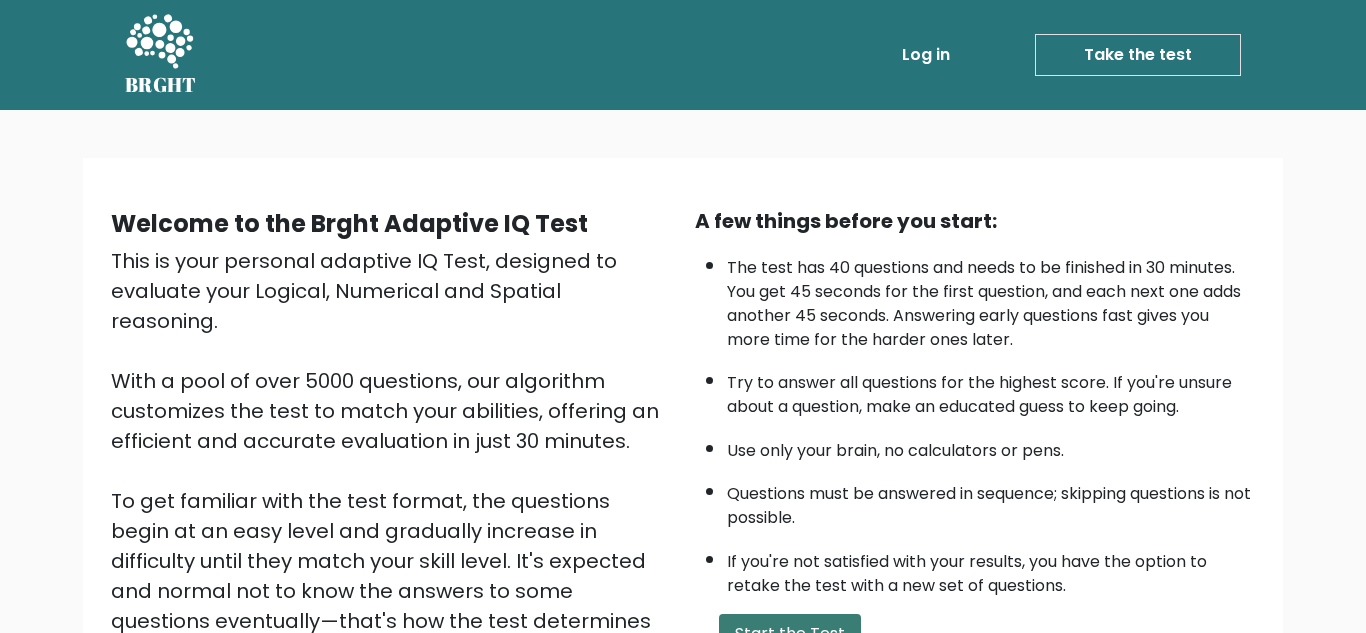 click on "Start the Test" at bounding box center [790, 634] 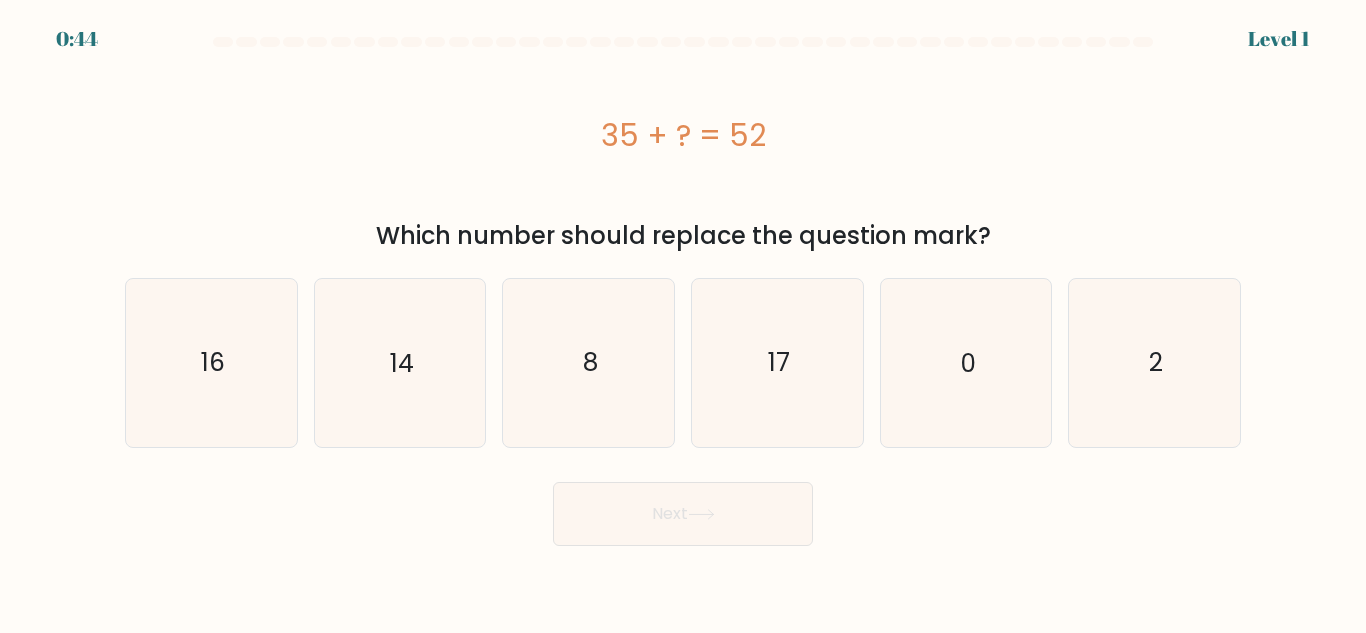 scroll, scrollTop: 0, scrollLeft: 0, axis: both 